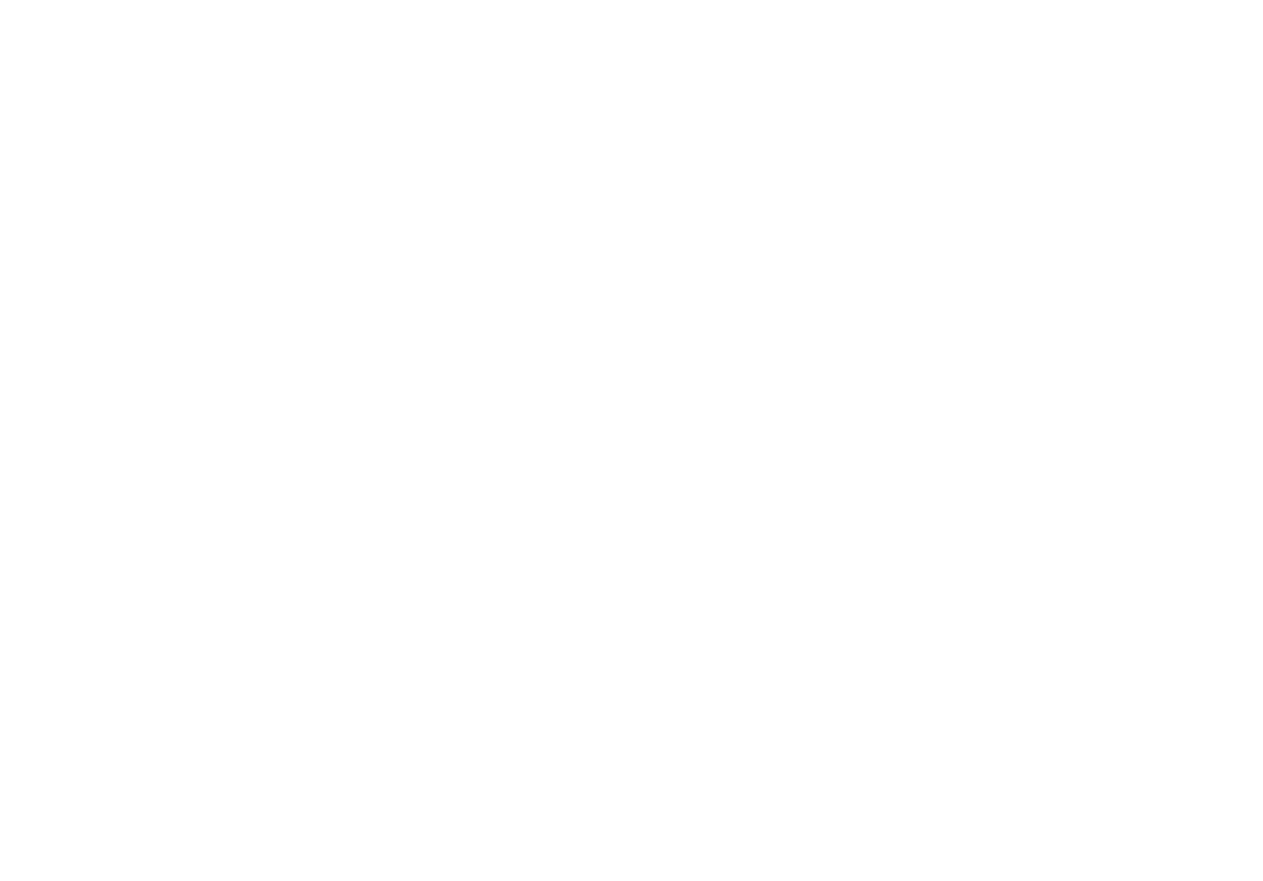 scroll, scrollTop: 0, scrollLeft: 0, axis: both 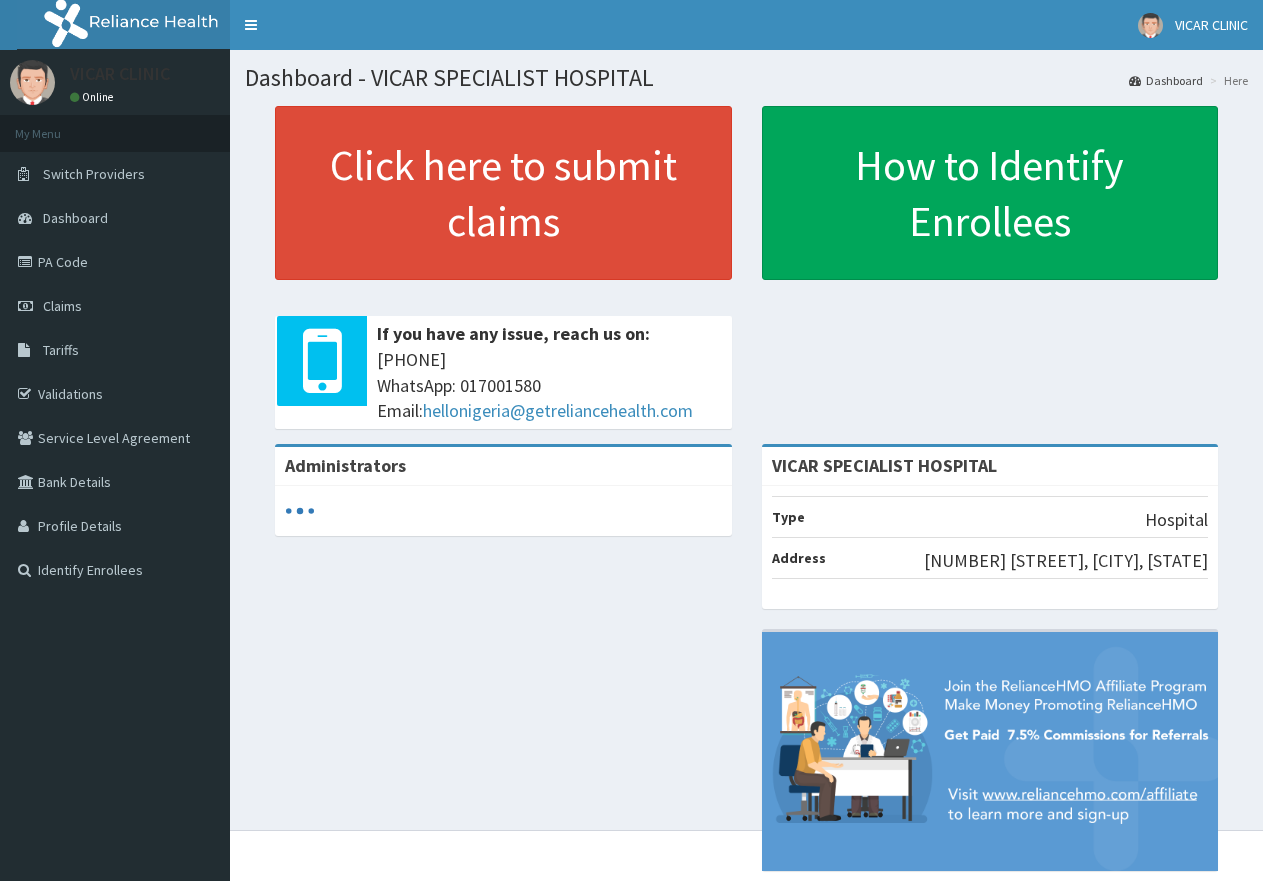 drag, startPoint x: 0, startPoint y: 0, endPoint x: 388, endPoint y: 578, distance: 696.1523 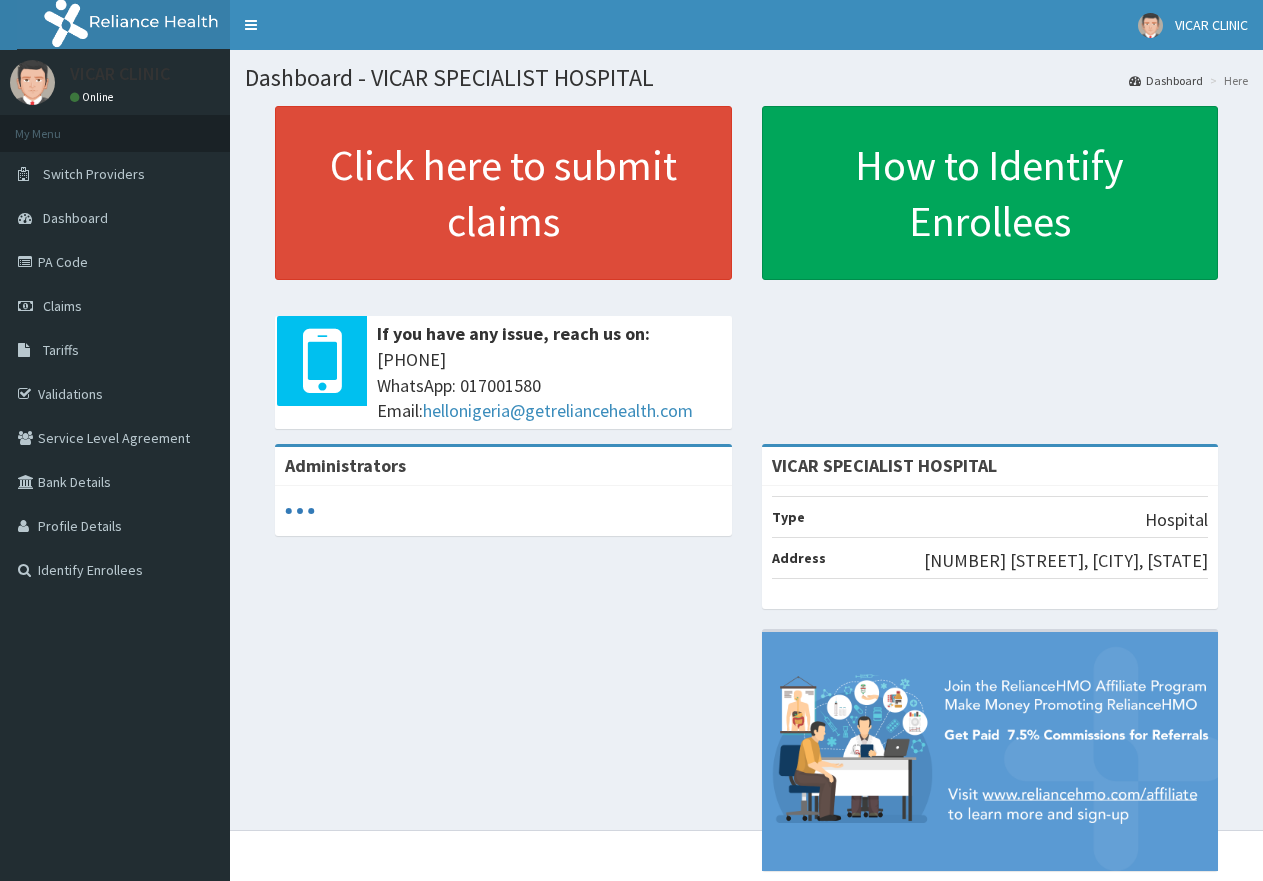 click on "Administrators
VICAR SPECIALIST HOSPITAL
Type   Hospital
Address   [NUMBER] [STREET], [CITY], [STATE]" at bounding box center [746, 667] 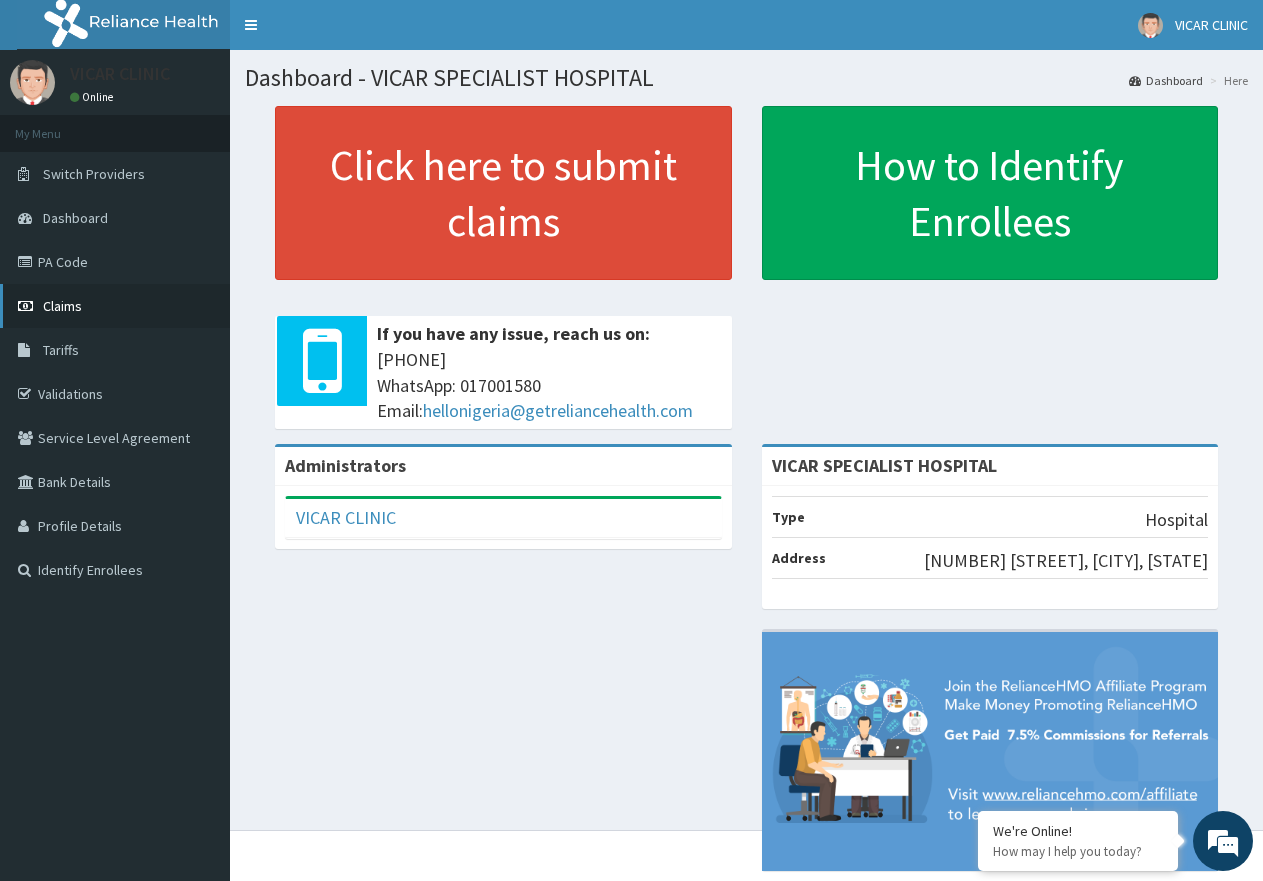 click on "Claims" at bounding box center [62, 306] 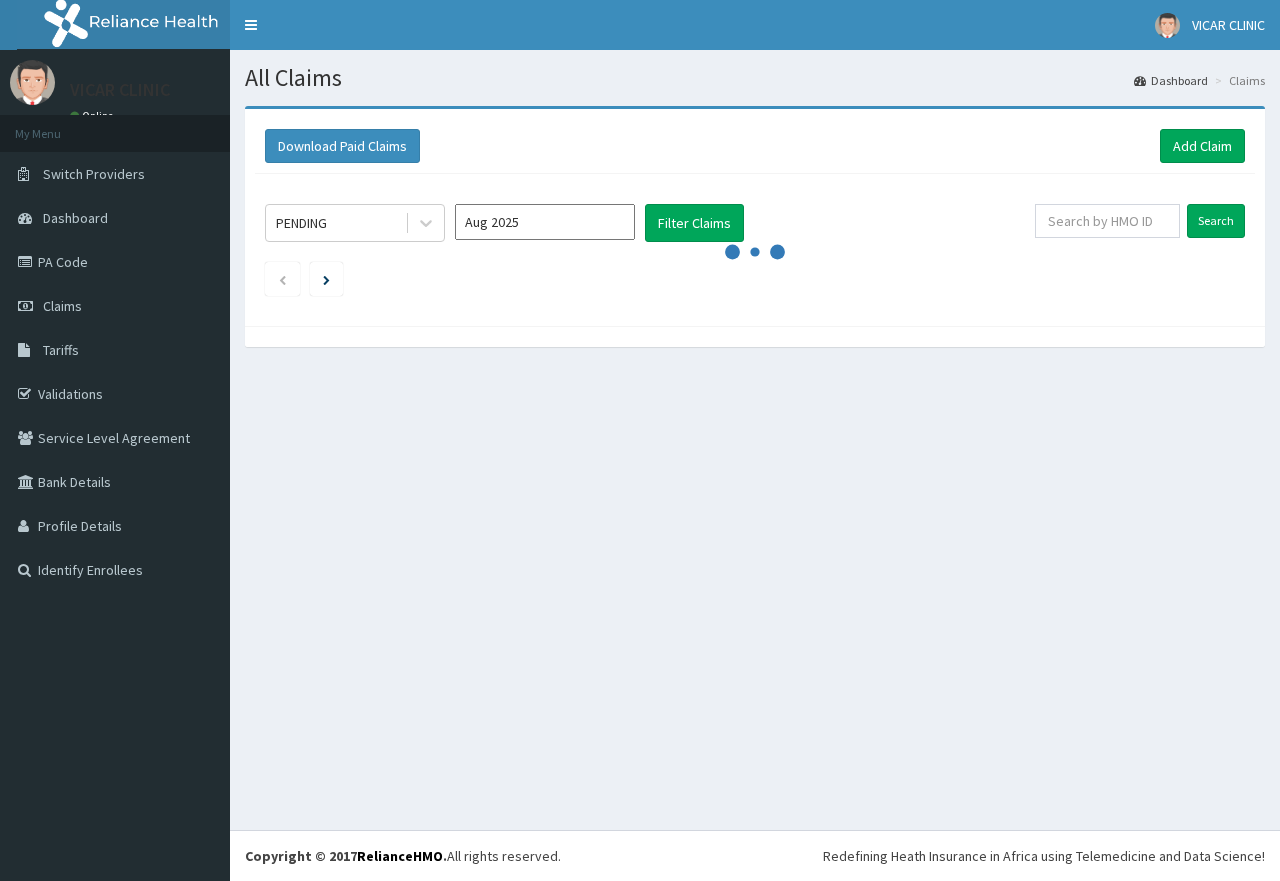 scroll, scrollTop: 0, scrollLeft: 0, axis: both 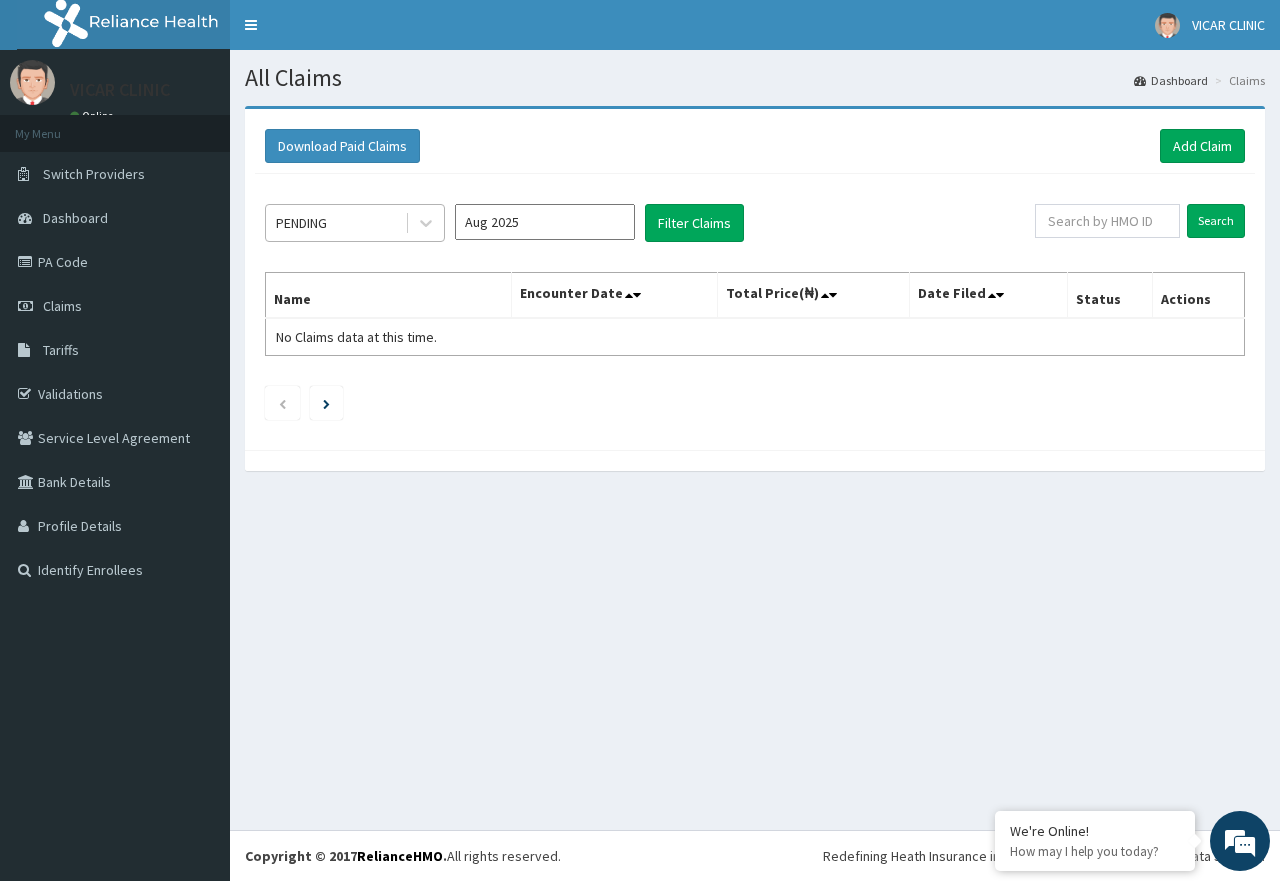 click on "PENDING" at bounding box center (335, 223) 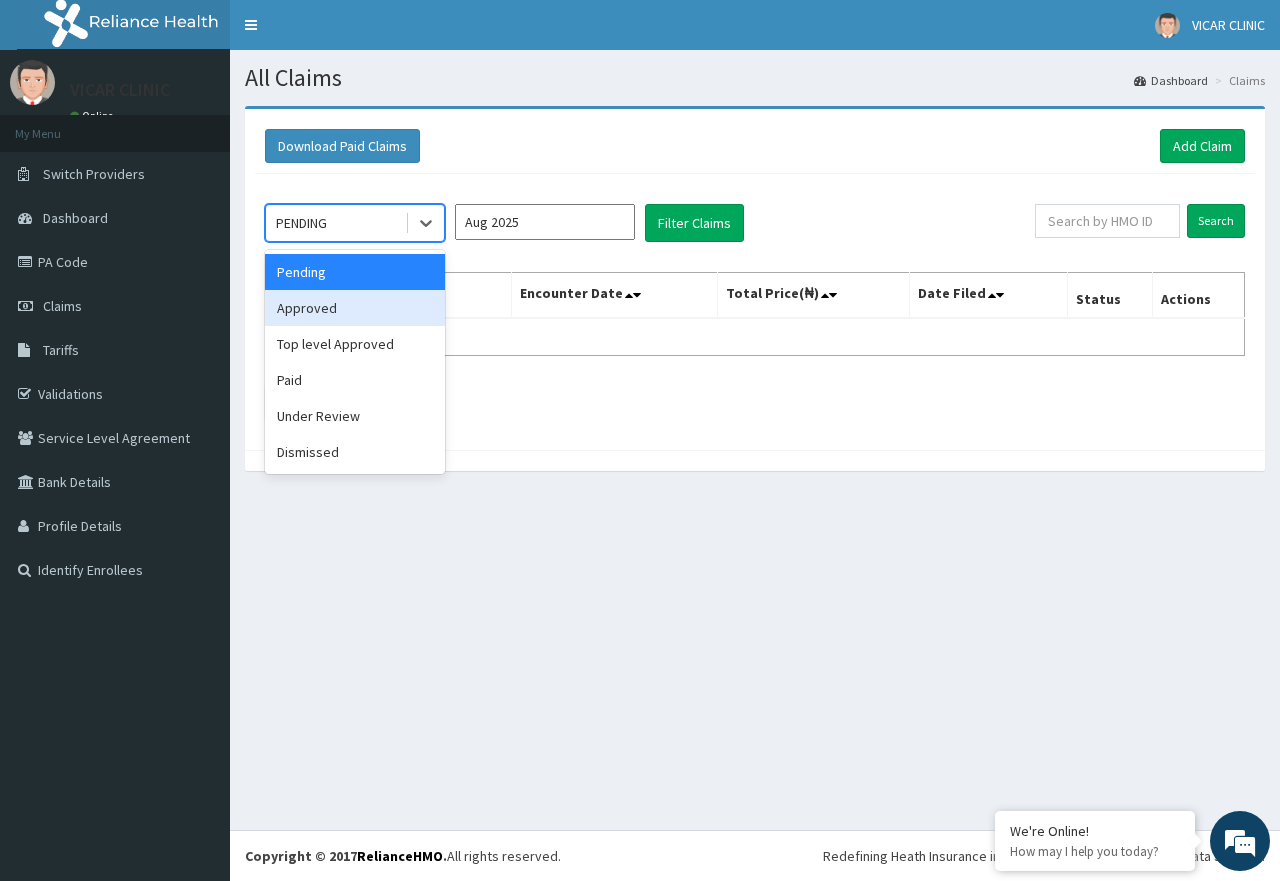 click on "Approved" at bounding box center [355, 308] 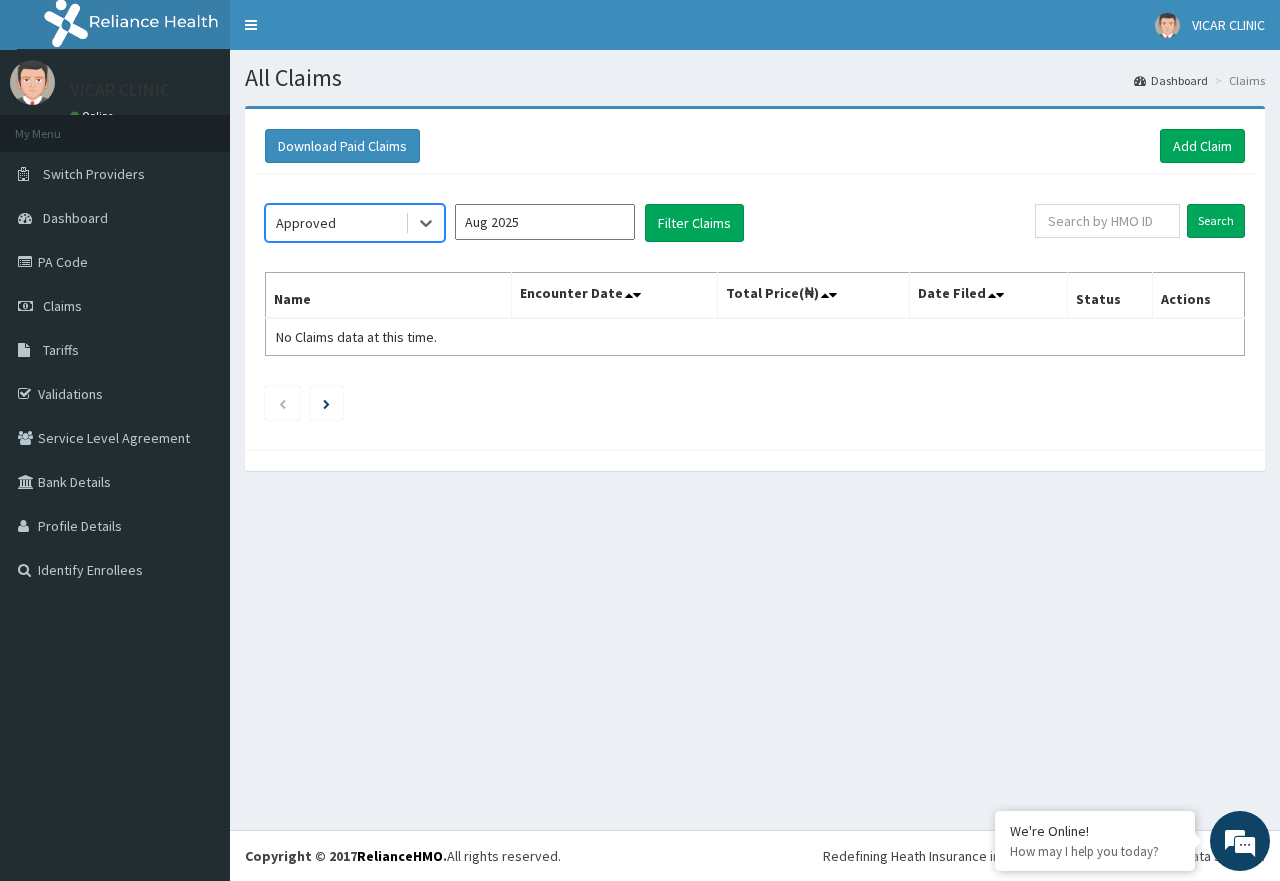 scroll, scrollTop: 0, scrollLeft: 0, axis: both 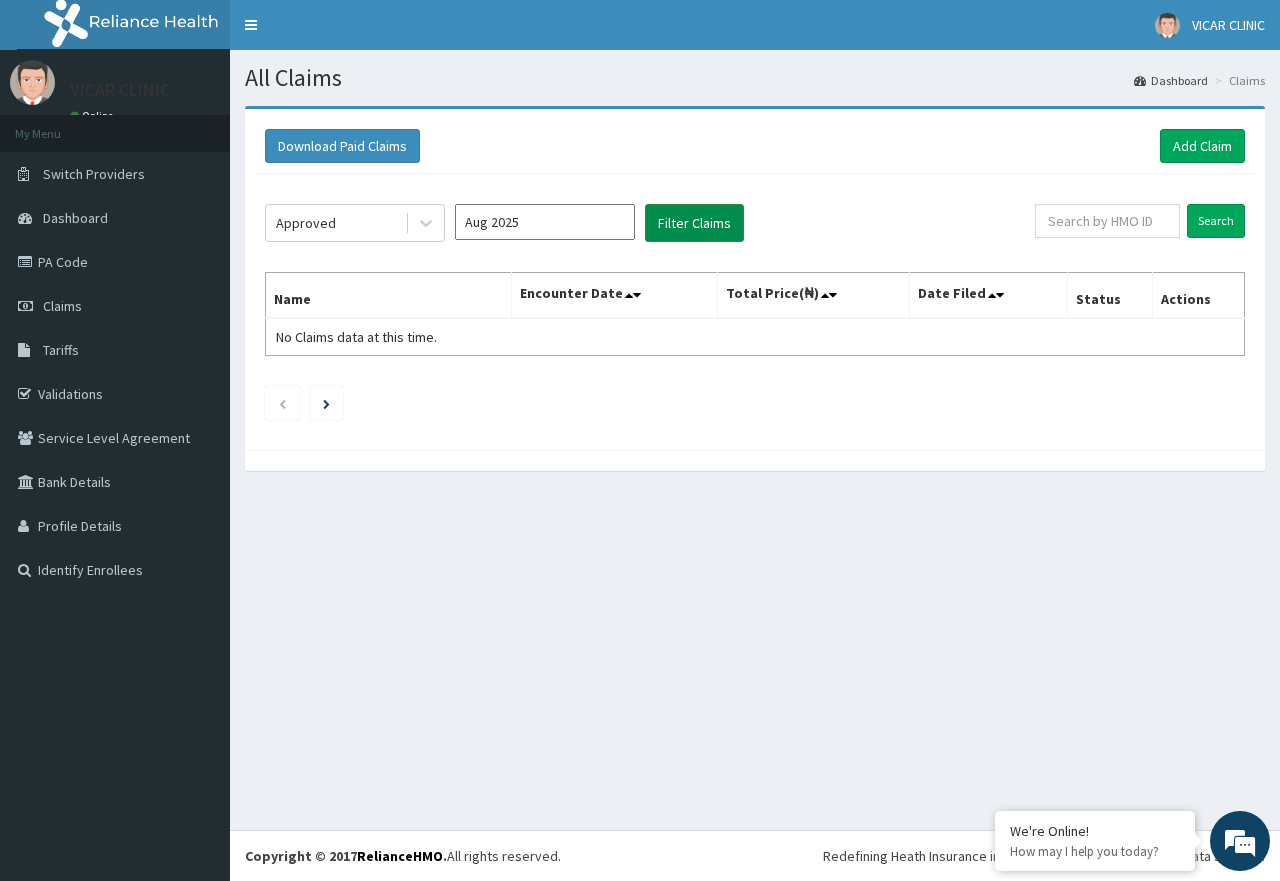 click on "Filter Claims" at bounding box center (694, 223) 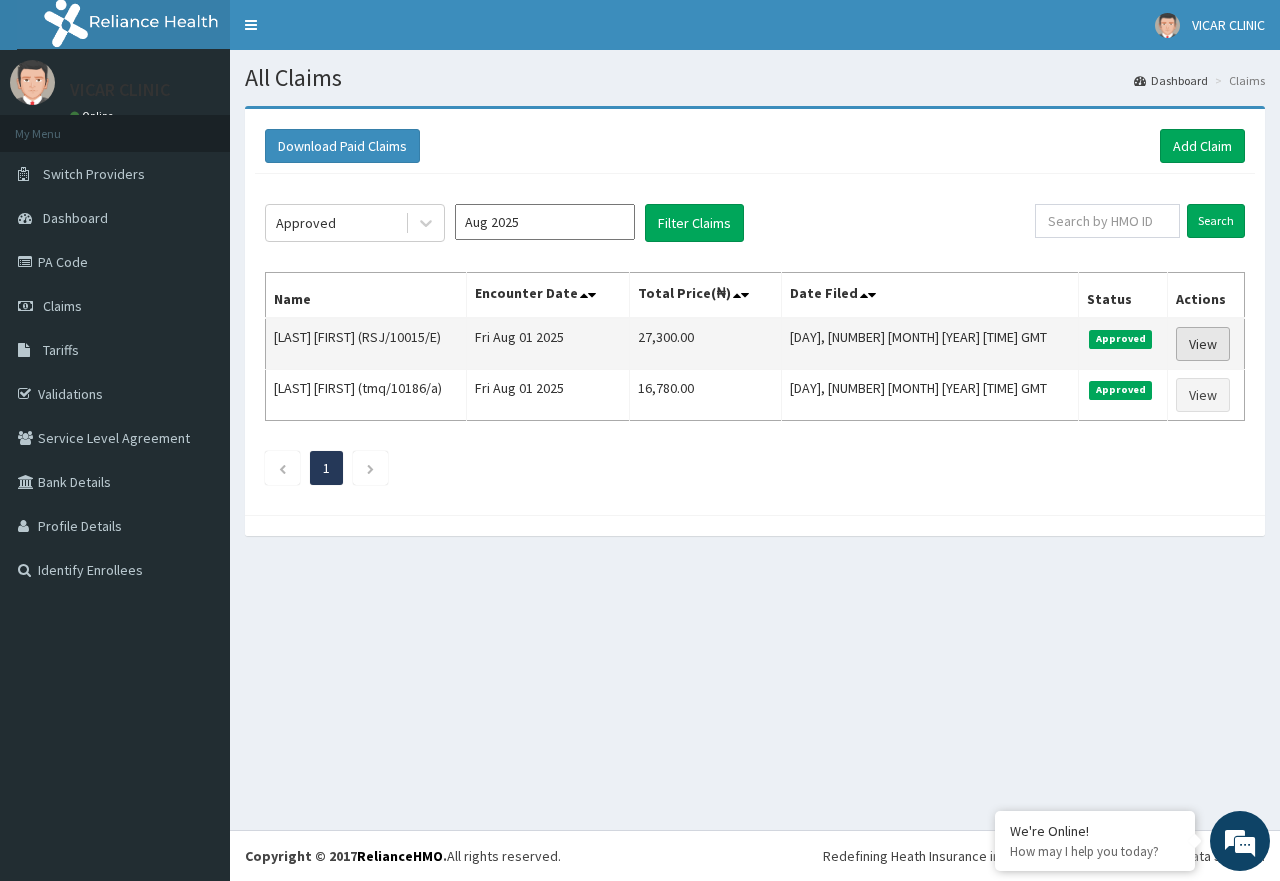 click on "View" at bounding box center (1203, 344) 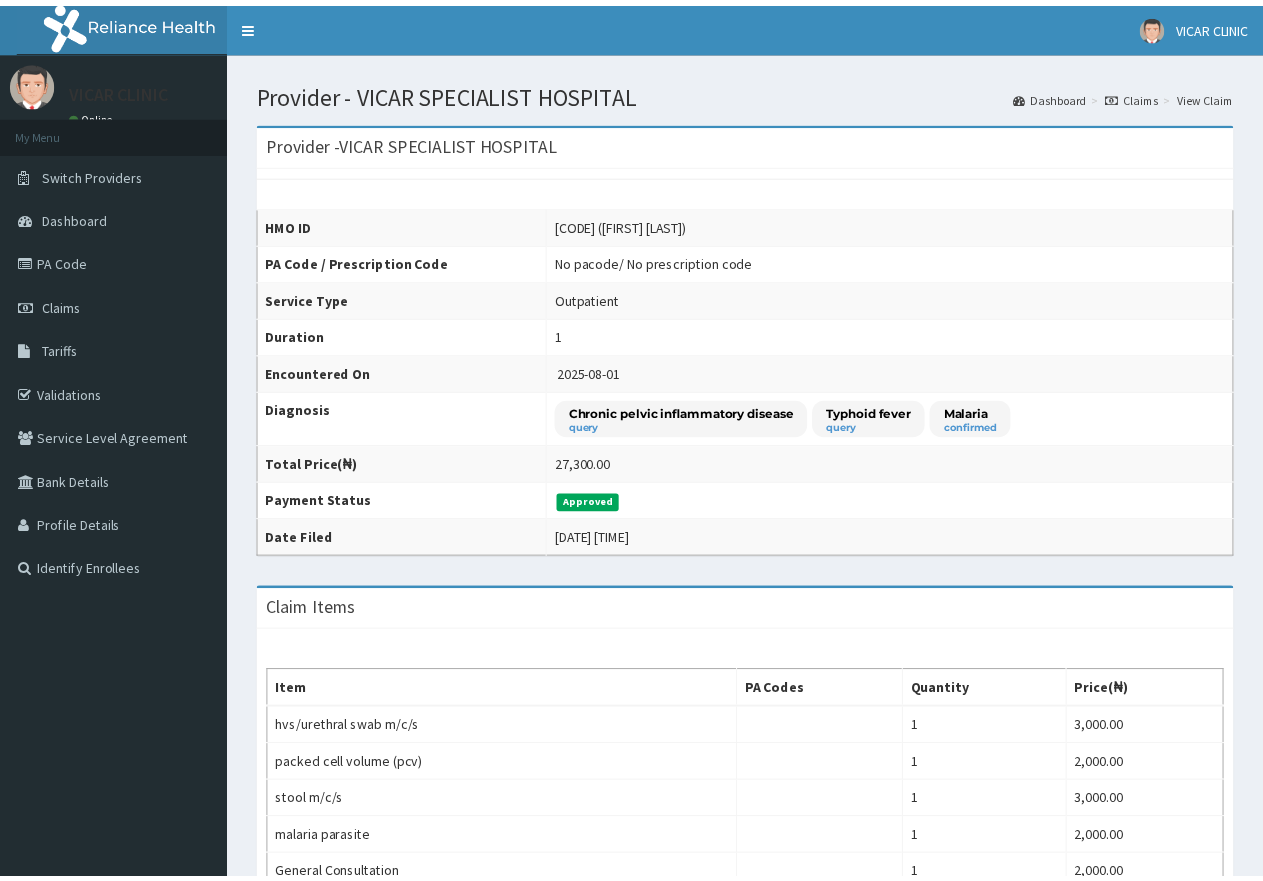 scroll, scrollTop: 0, scrollLeft: 0, axis: both 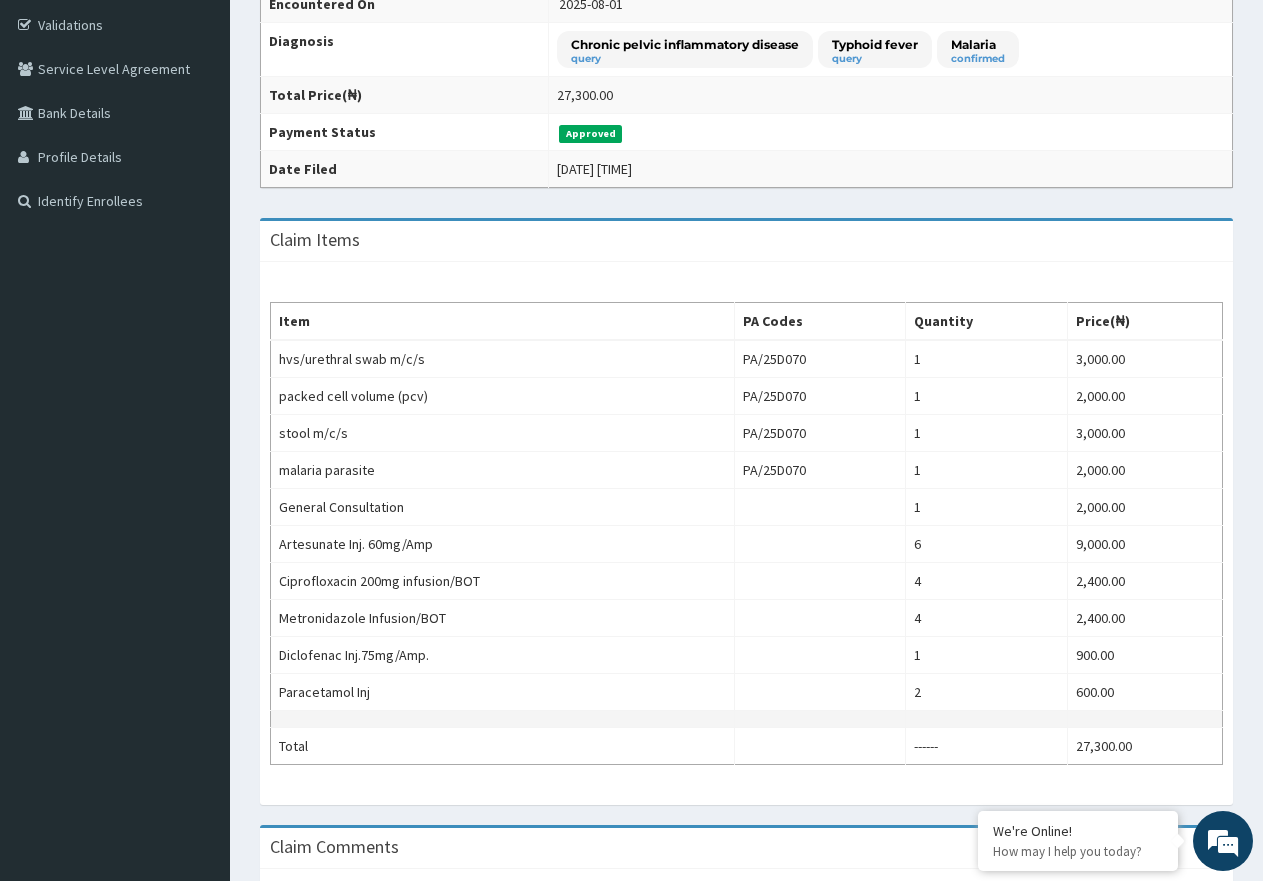 drag, startPoint x: 704, startPoint y: 636, endPoint x: 644, endPoint y: 717, distance: 100.80179 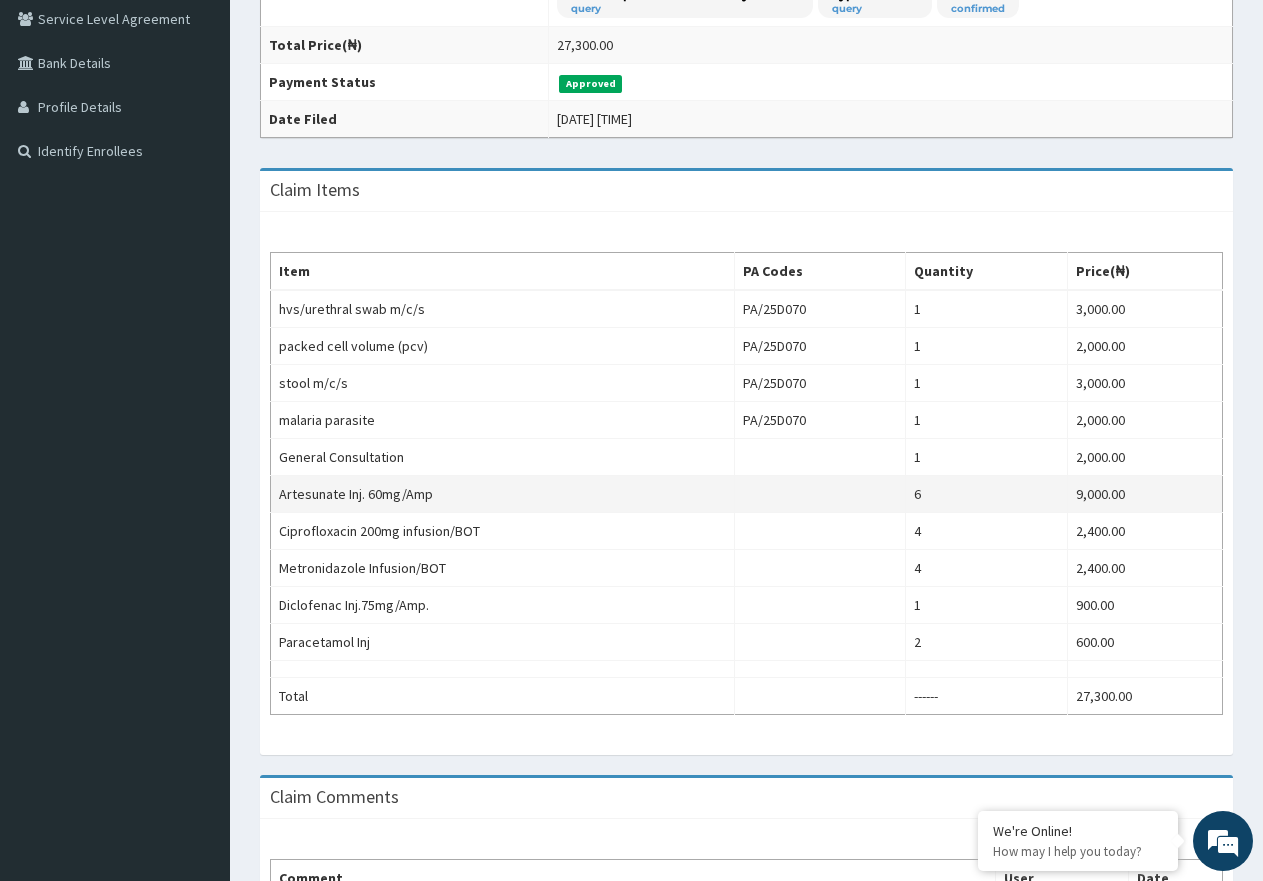 scroll, scrollTop: 469, scrollLeft: 0, axis: vertical 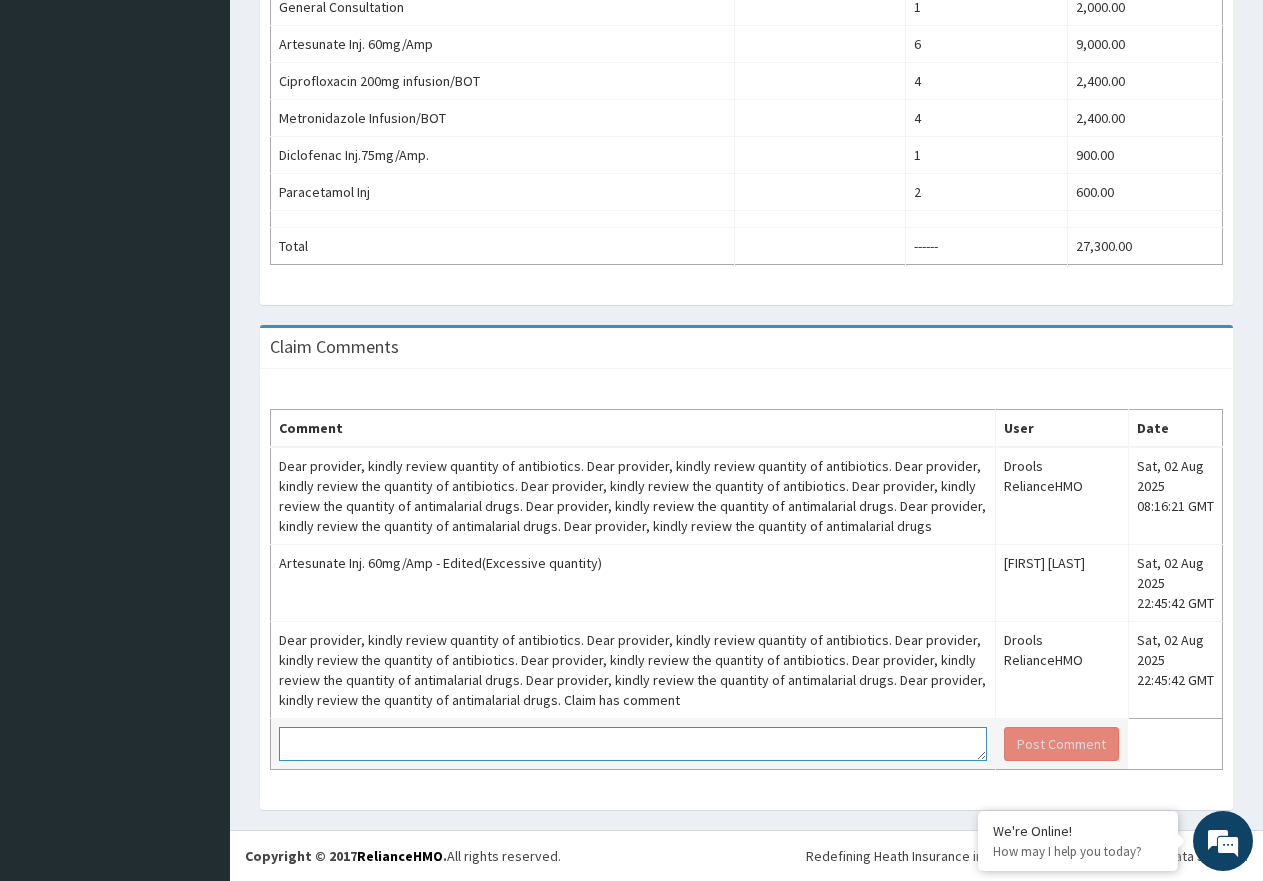 click at bounding box center [633, 744] 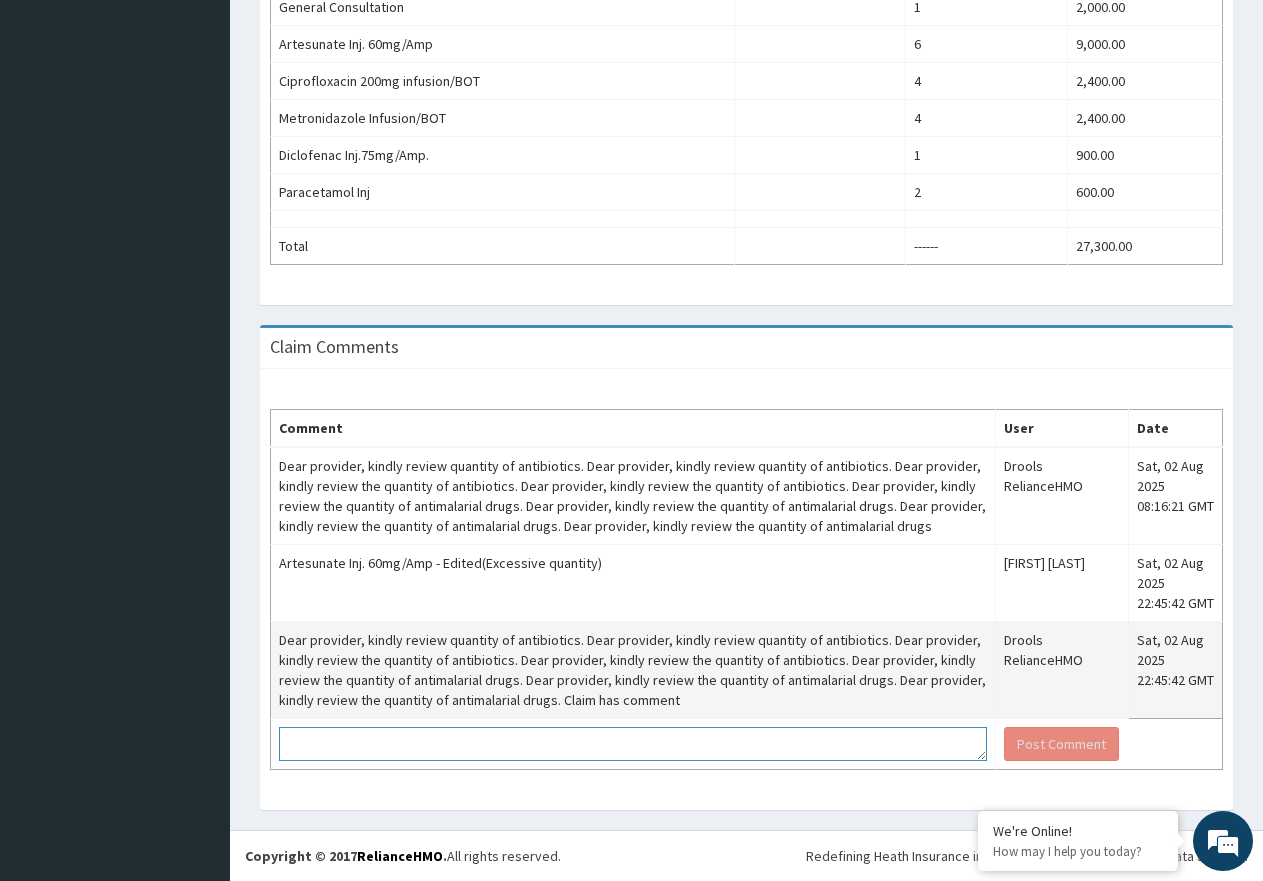 type on "a" 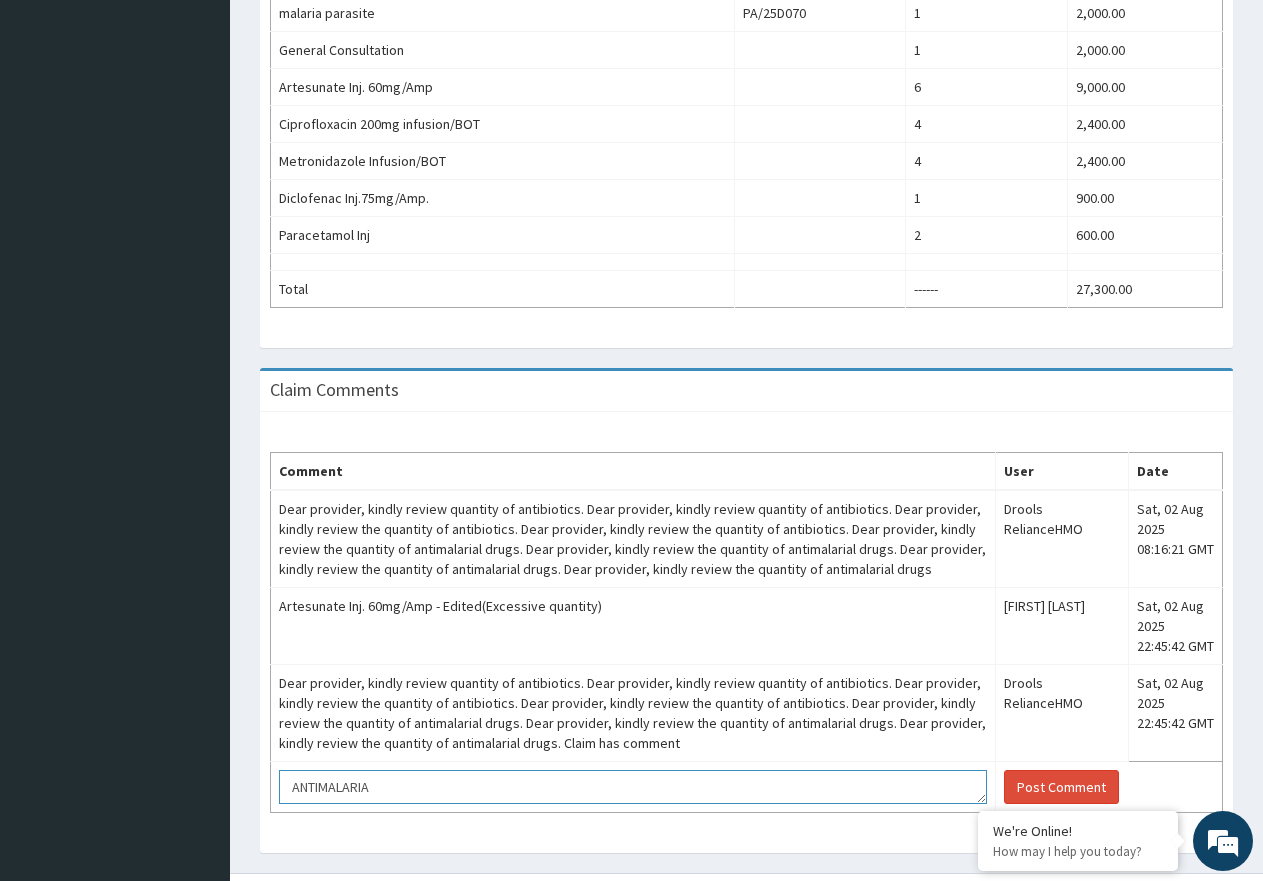 scroll, scrollTop: 869, scrollLeft: 0, axis: vertical 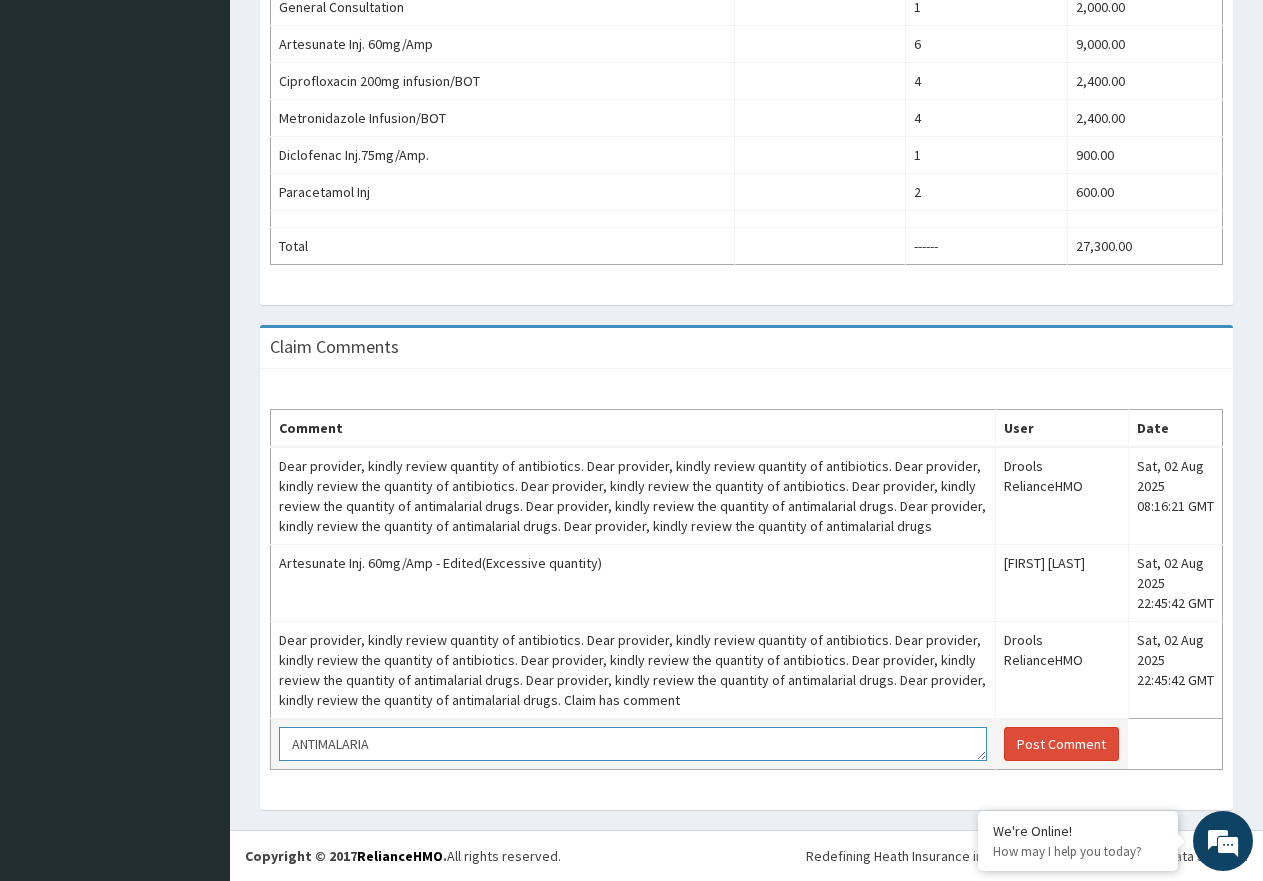 click on "ANTIMALARIA" at bounding box center (633, 744) 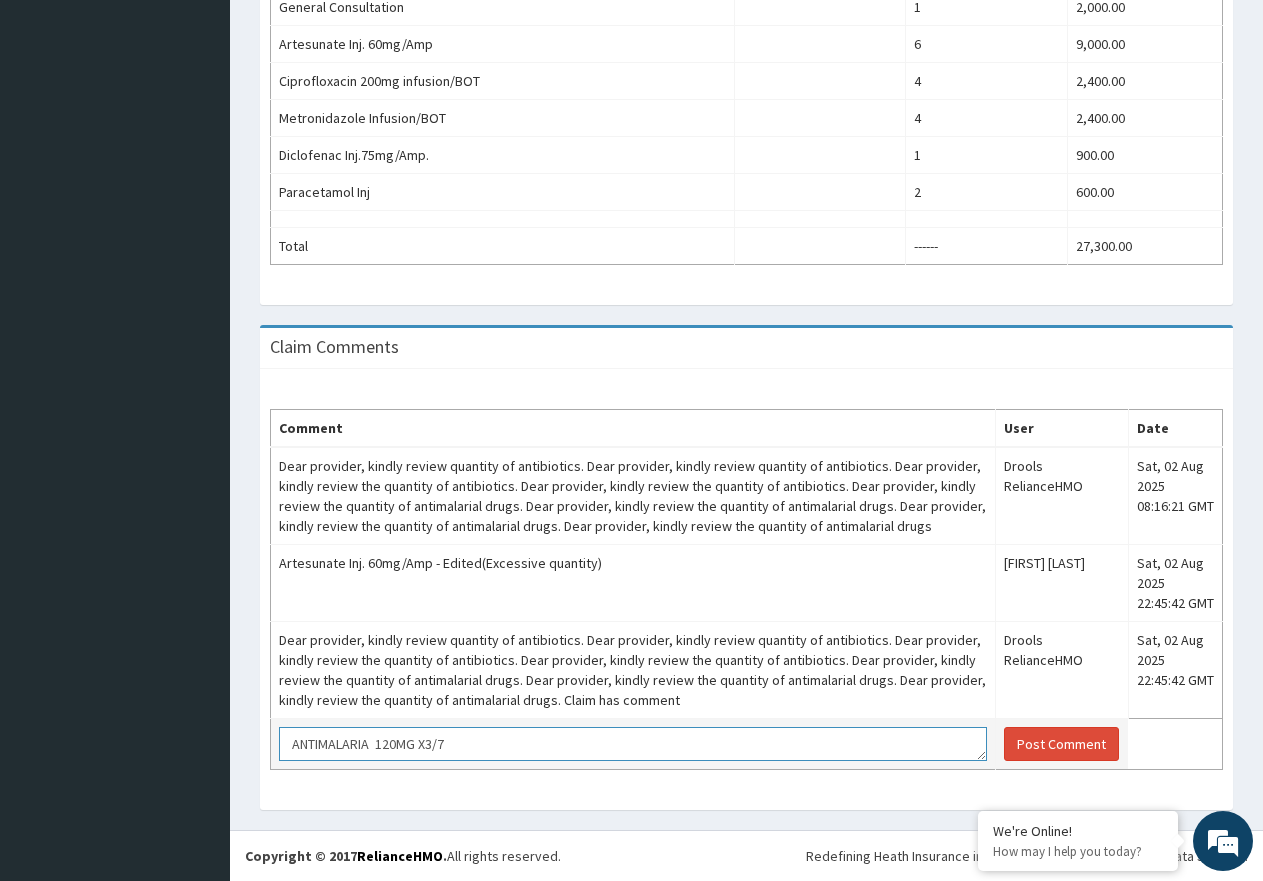 click on "ANTIMALARIA  120MG X3/7" at bounding box center [633, 744] 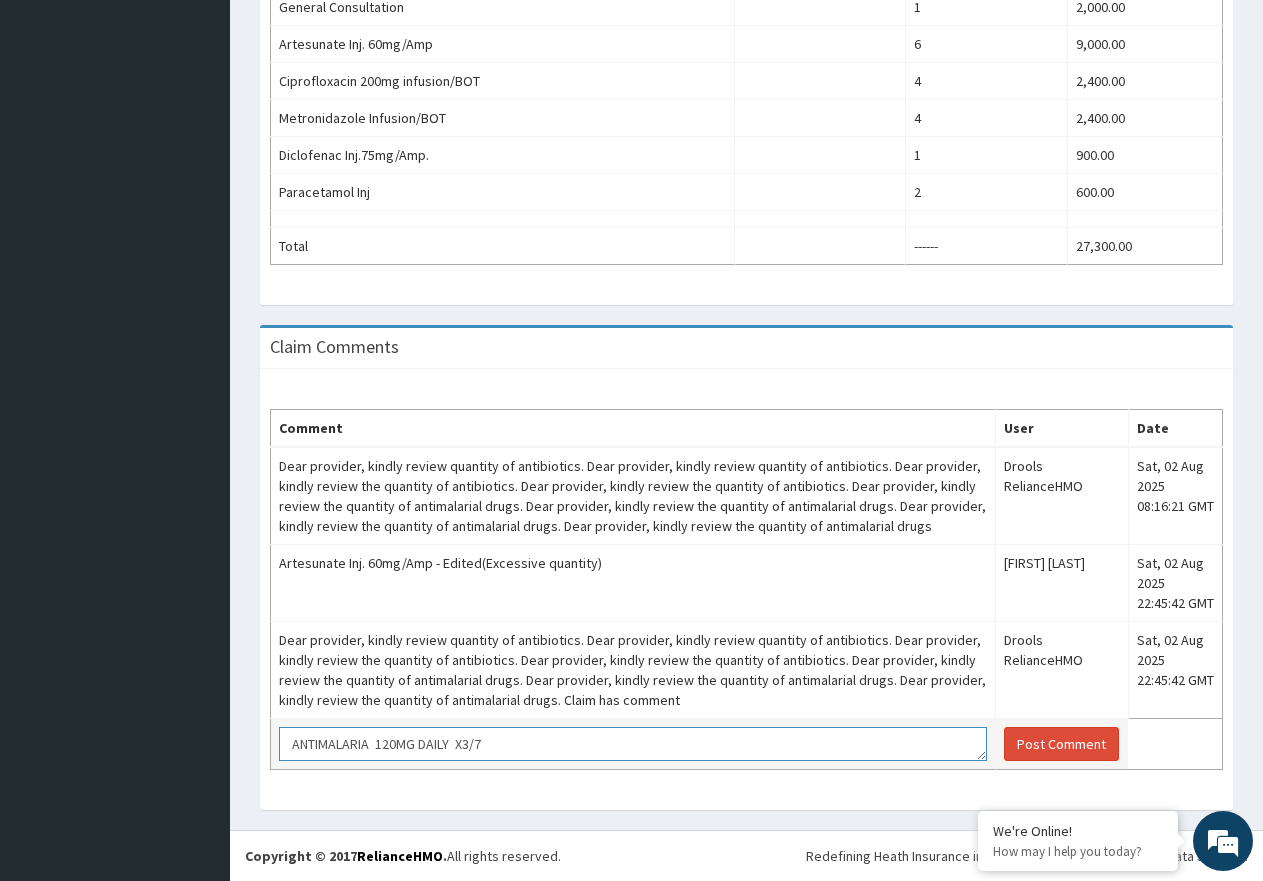 click on "ANTIMALARIA  120MG DAILY  X3/7" at bounding box center [633, 744] 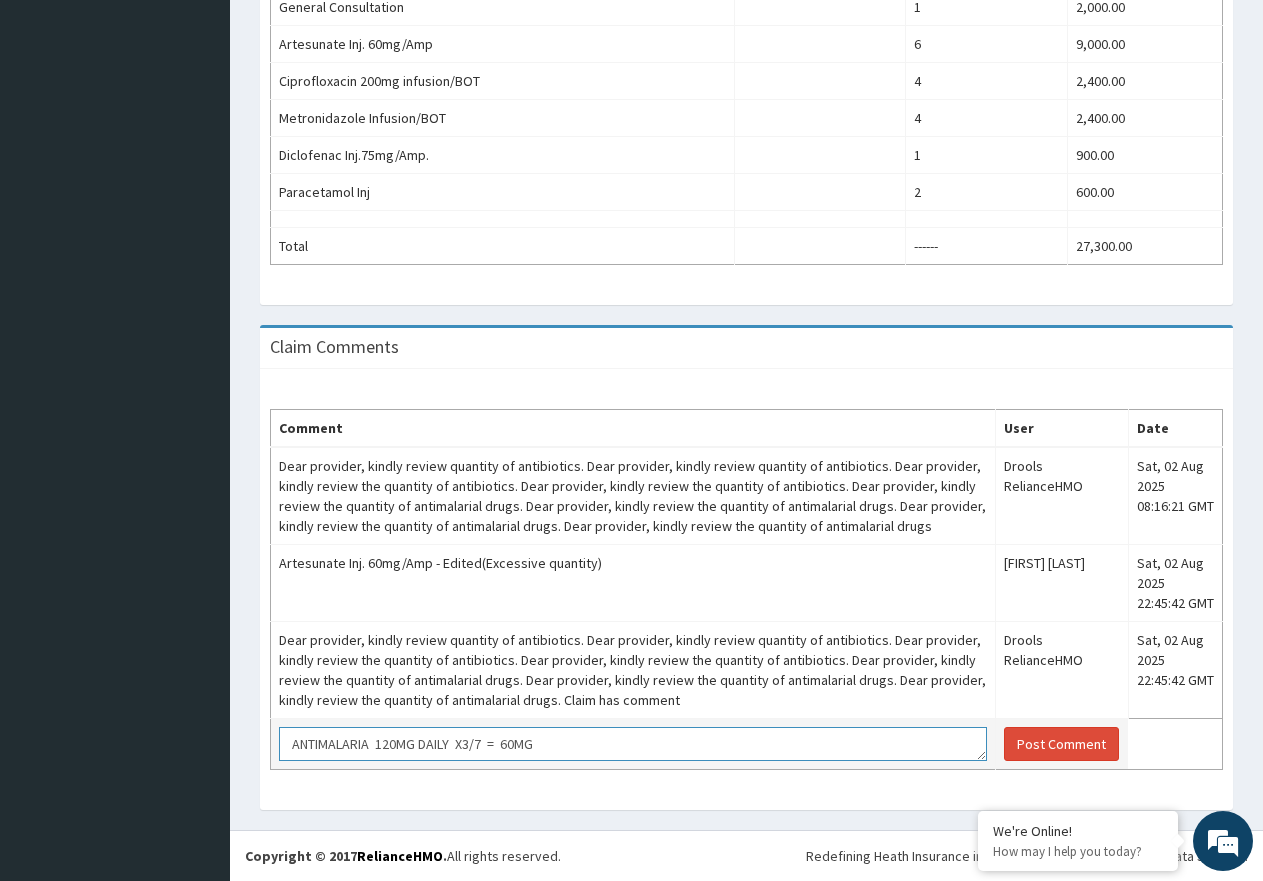 click on "ANTIMALARIA  120MG DAILY  X3/7  =  60MG" at bounding box center [633, 744] 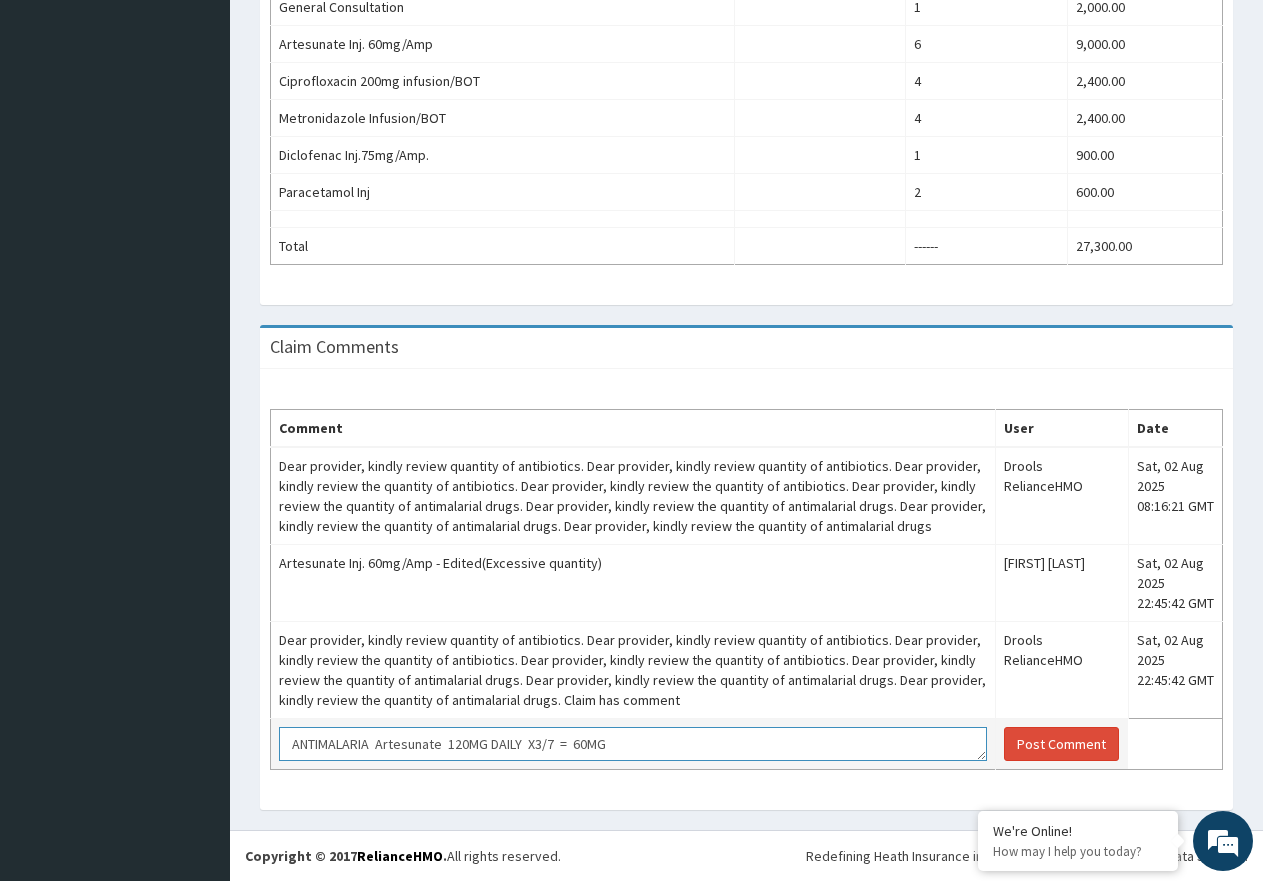 click on "ANTIMALARIA  Artesunate  120MG DAILY  X3/7  =  60MG" at bounding box center (633, 744) 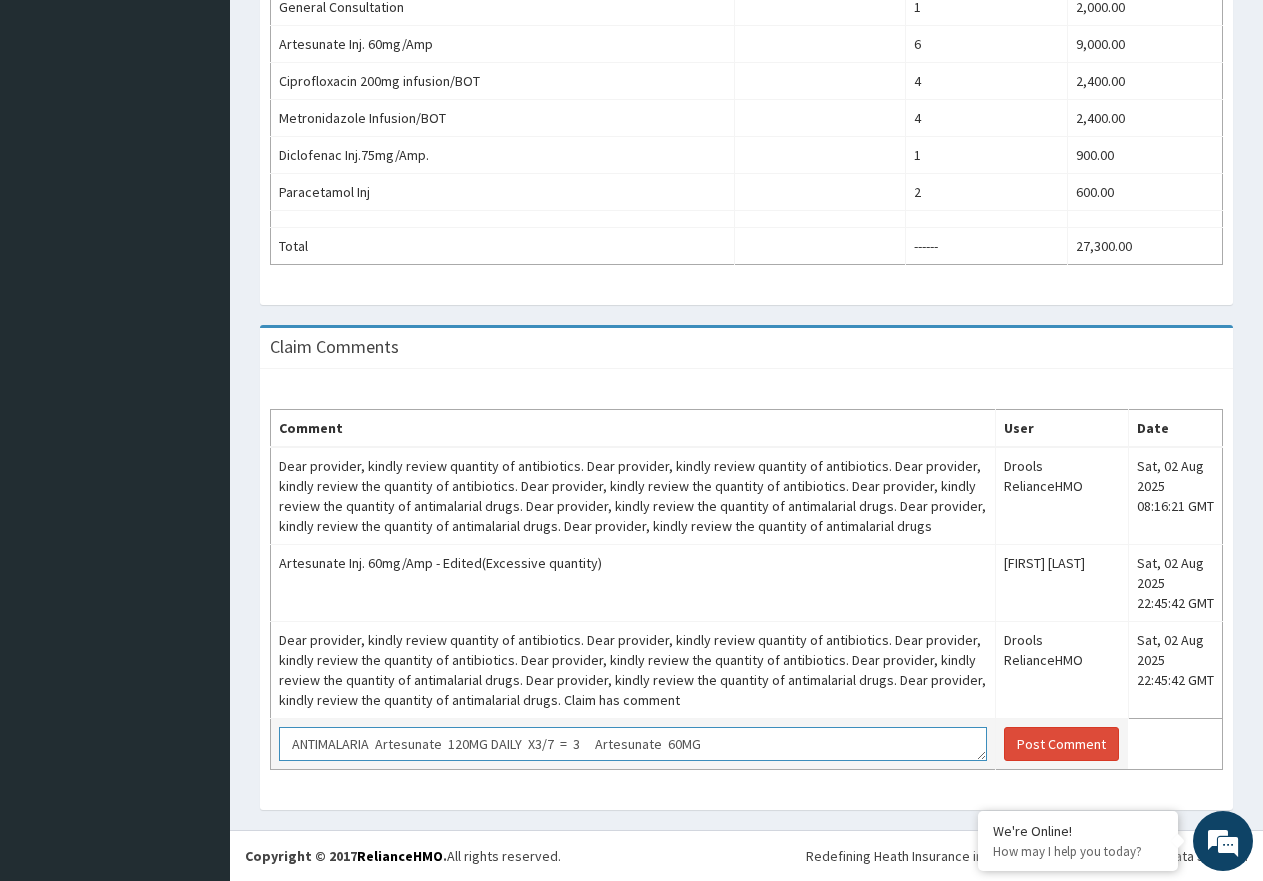 click on "ANTIMALARIA  Artesunate  120MG DAILY  X3/7  =  3     Artesunate  60MG" at bounding box center (633, 744) 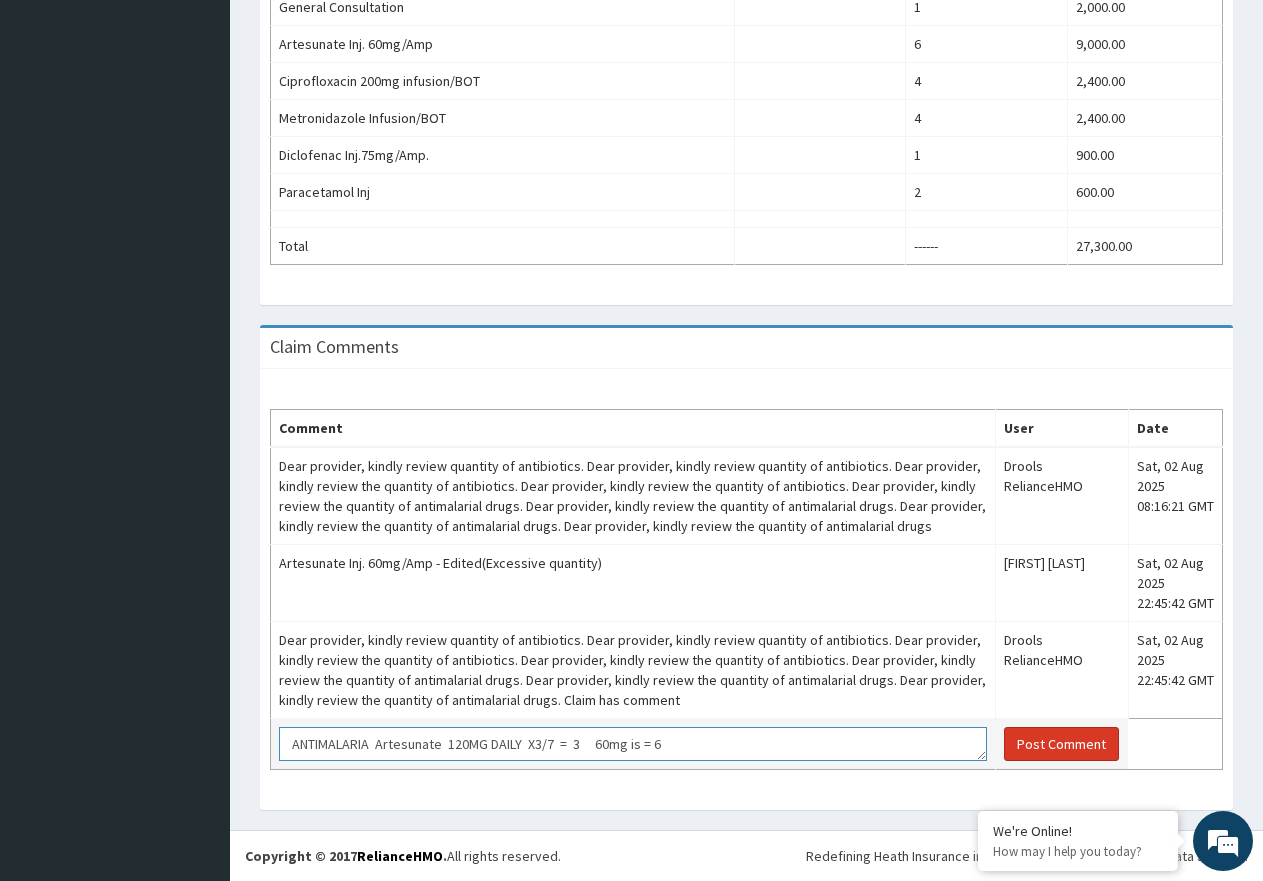 type on "ANTIMALARIA  Artesunate  120MG DAILY  X3/7  =  3     60mg is = 6" 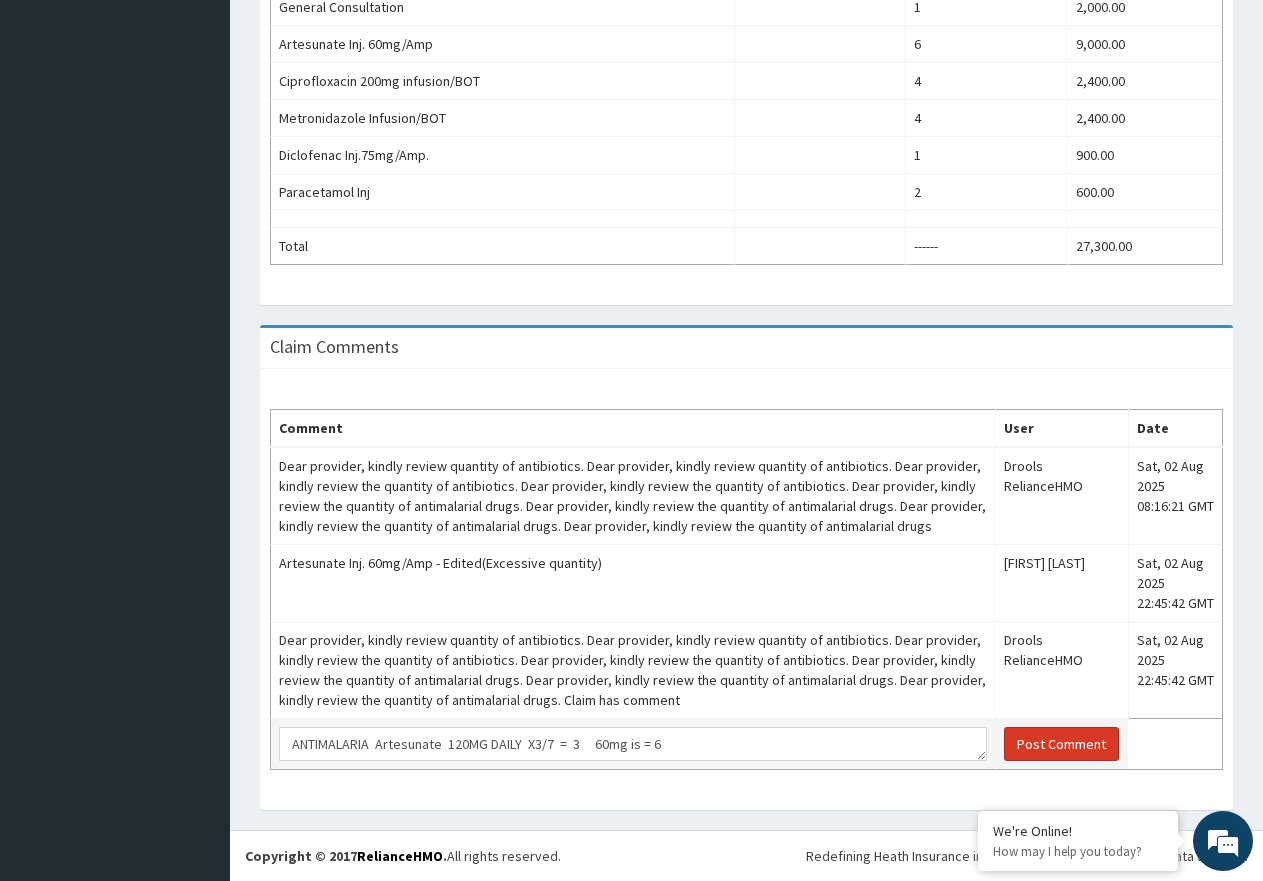 click on "Post Comment" at bounding box center (1061, 744) 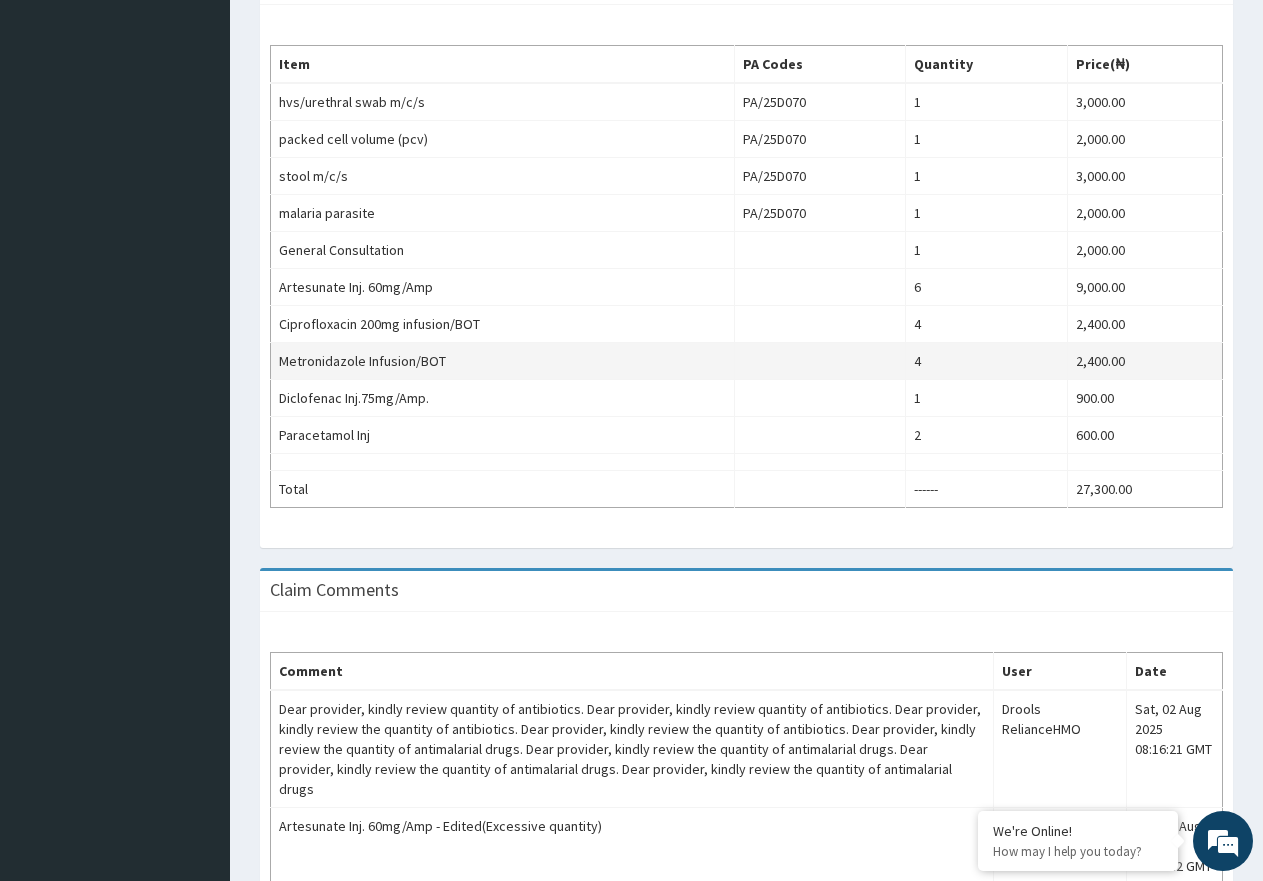 scroll, scrollTop: 546, scrollLeft: 0, axis: vertical 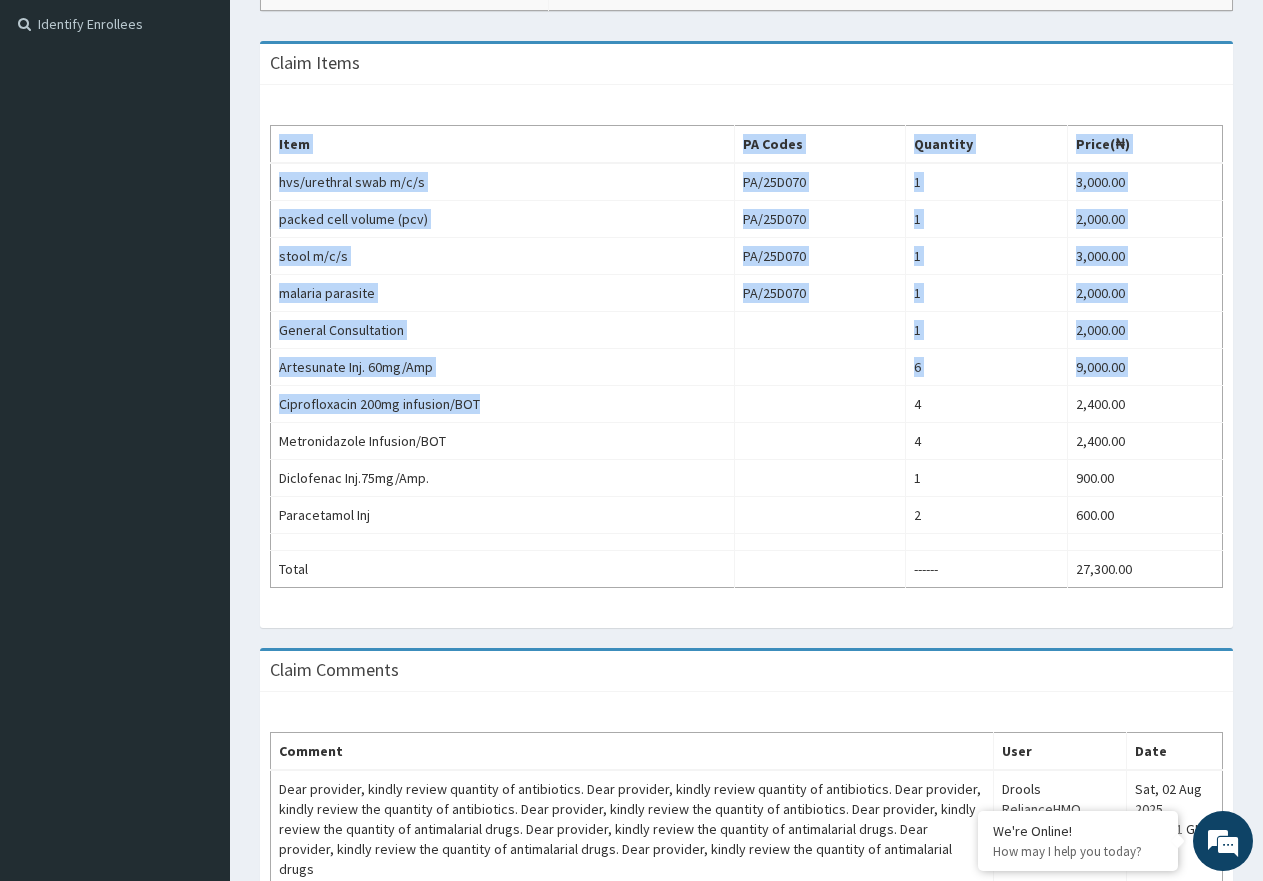 drag, startPoint x: 489, startPoint y: 398, endPoint x: 265, endPoint y: 414, distance: 224.5707 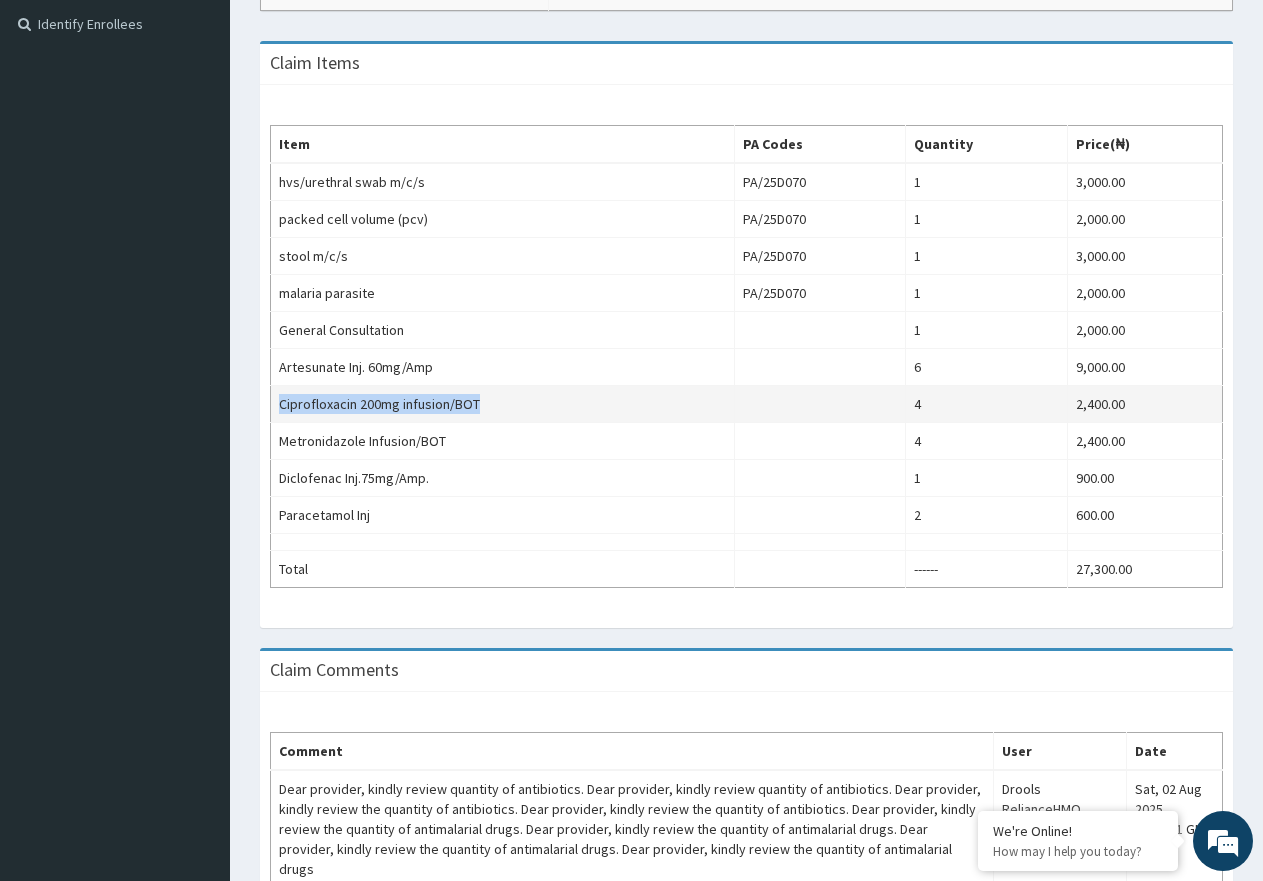 drag, startPoint x: 482, startPoint y: 398, endPoint x: 272, endPoint y: 398, distance: 210 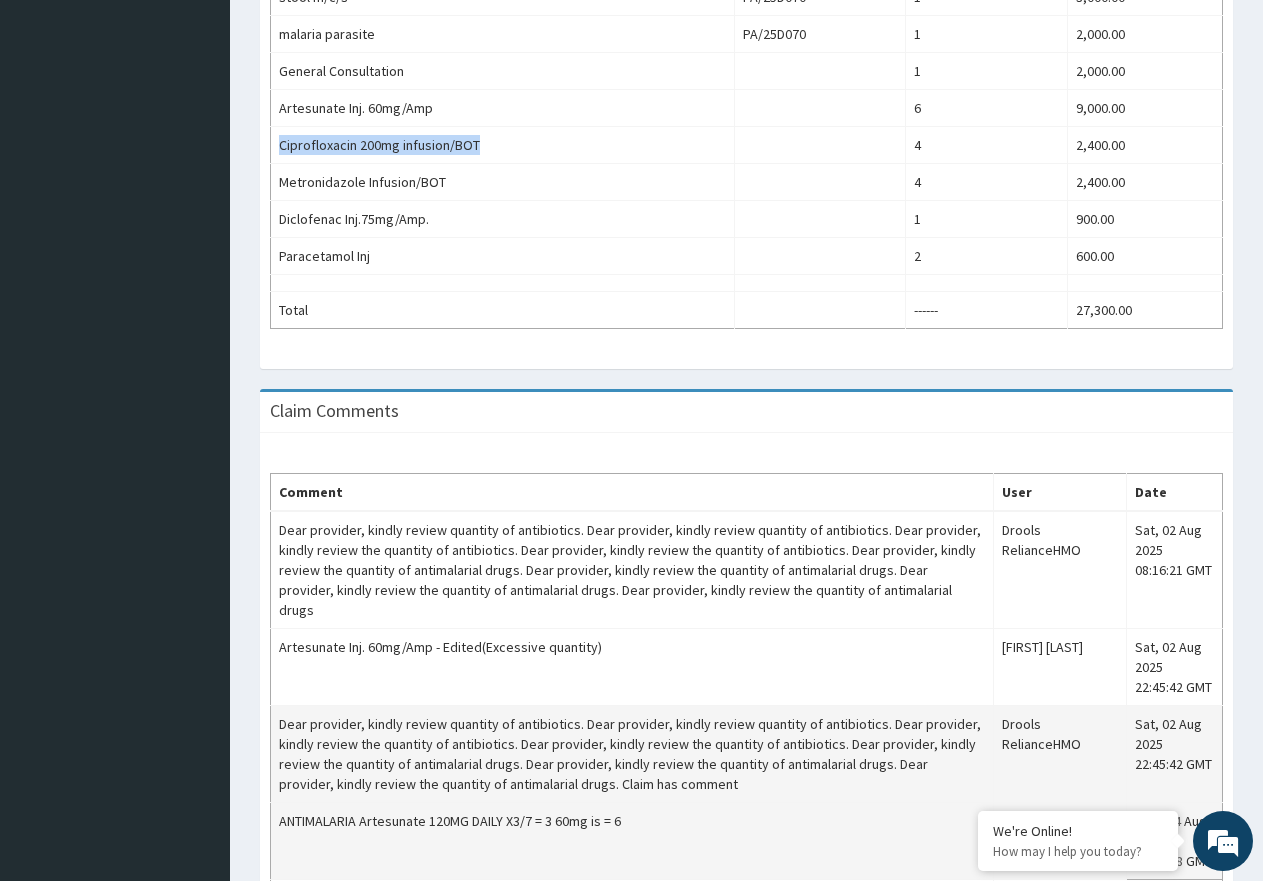 scroll, scrollTop: 846, scrollLeft: 0, axis: vertical 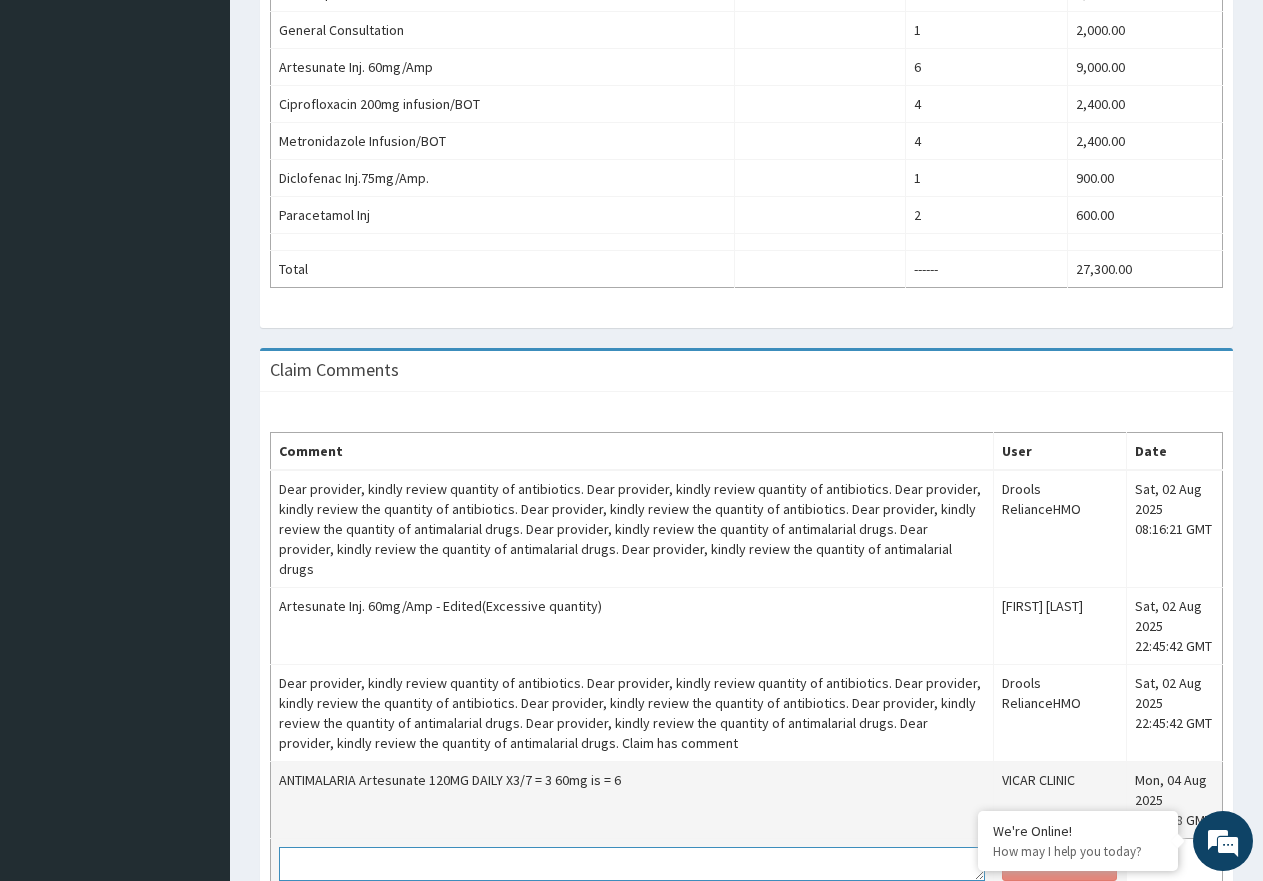 click at bounding box center [632, 864] 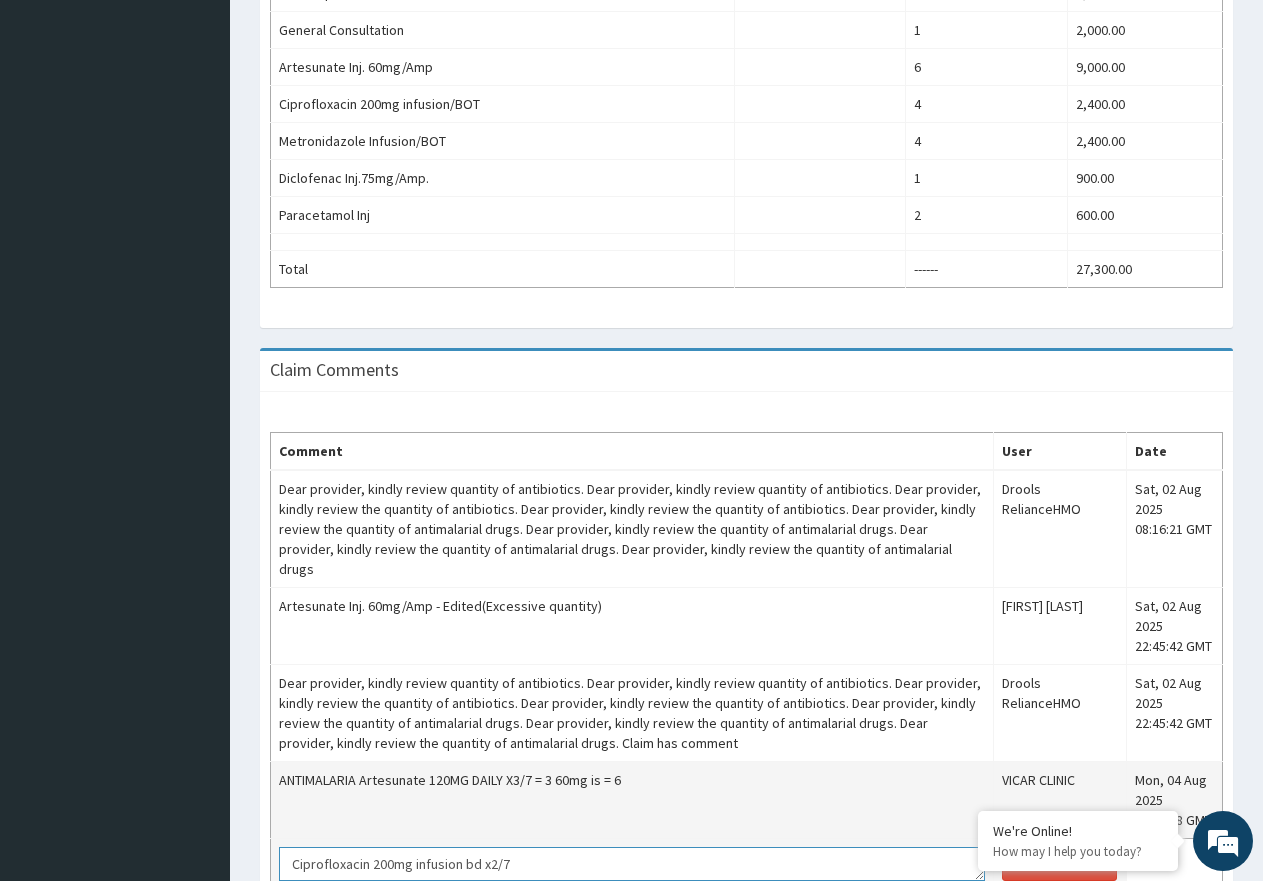 scroll, scrollTop: 14, scrollLeft: 0, axis: vertical 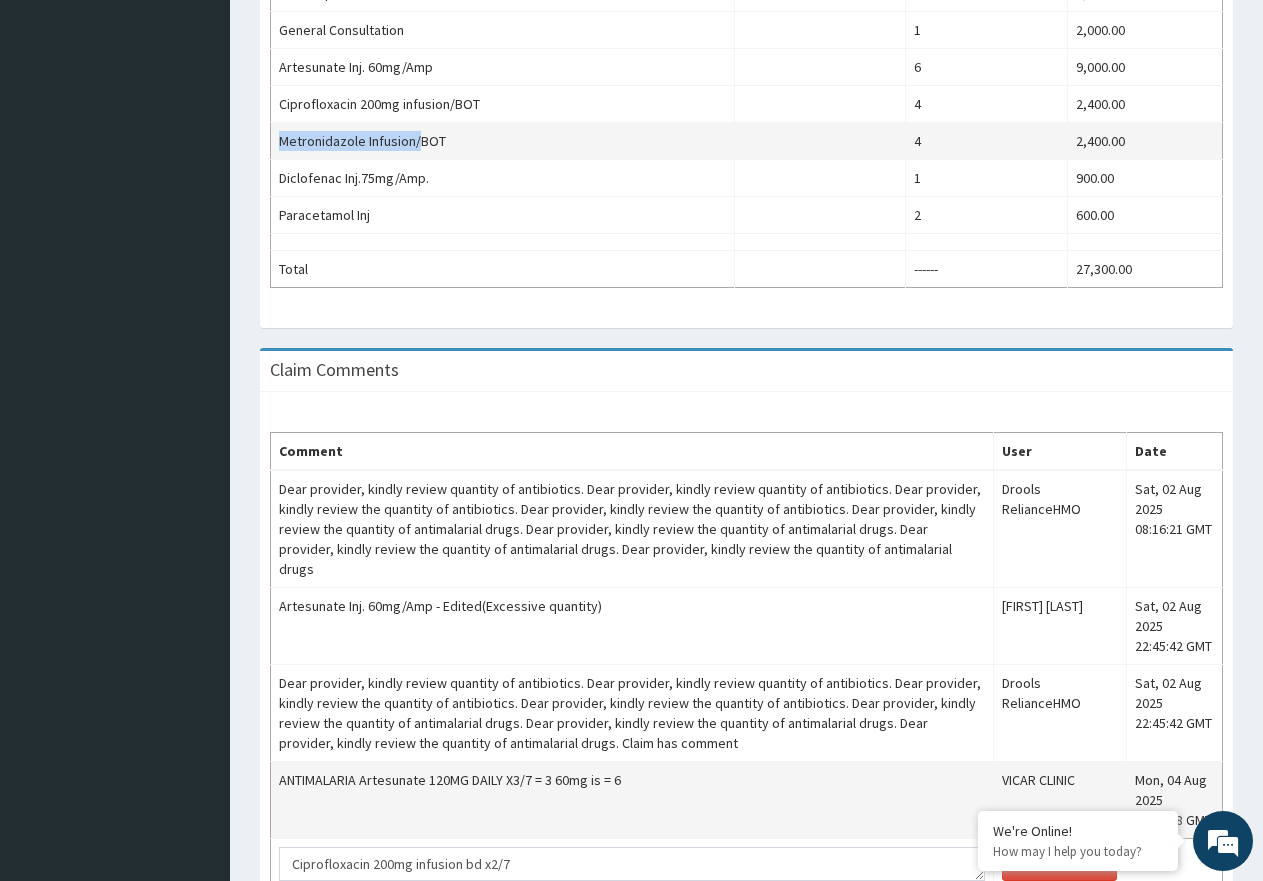 drag, startPoint x: 417, startPoint y: 140, endPoint x: 274, endPoint y: 155, distance: 143.78456 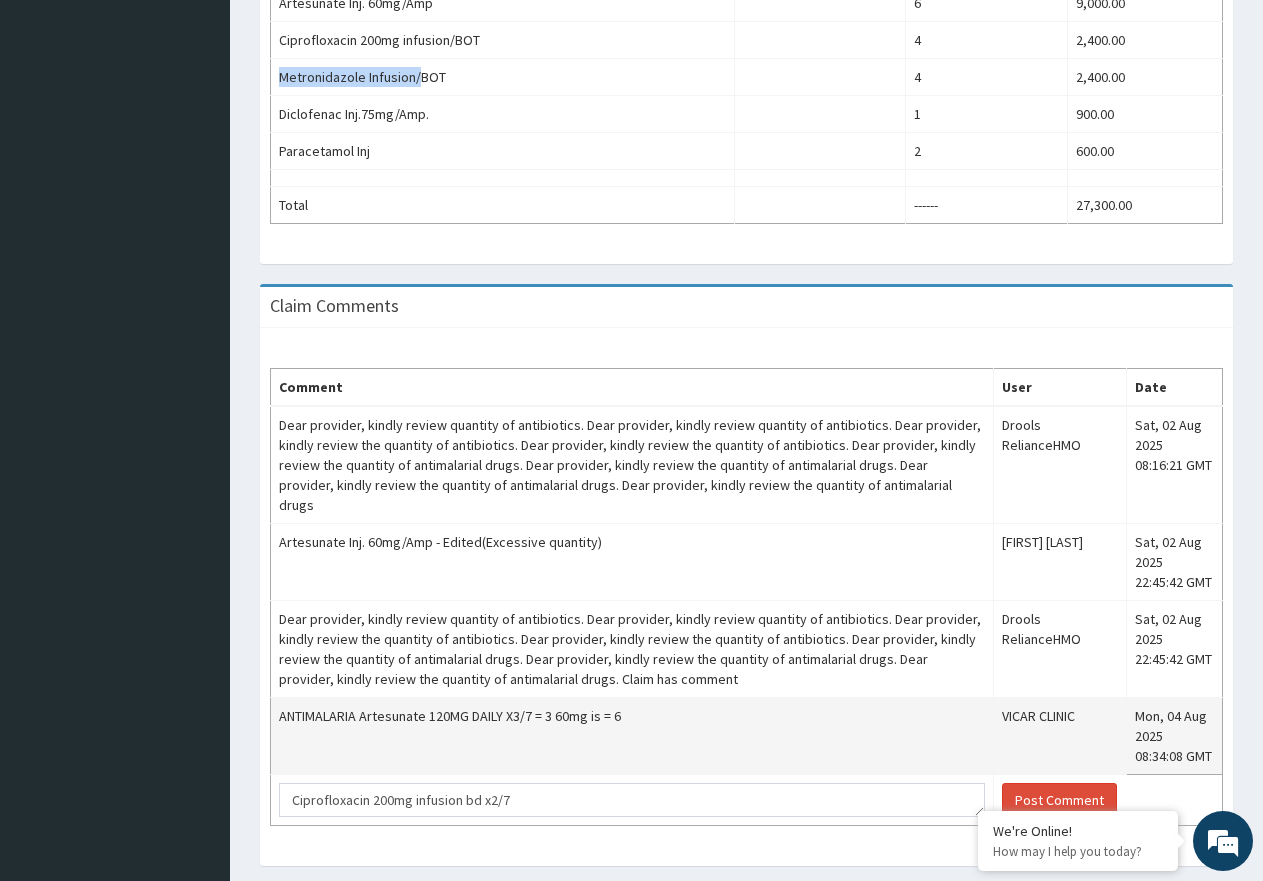 scroll, scrollTop: 946, scrollLeft: 0, axis: vertical 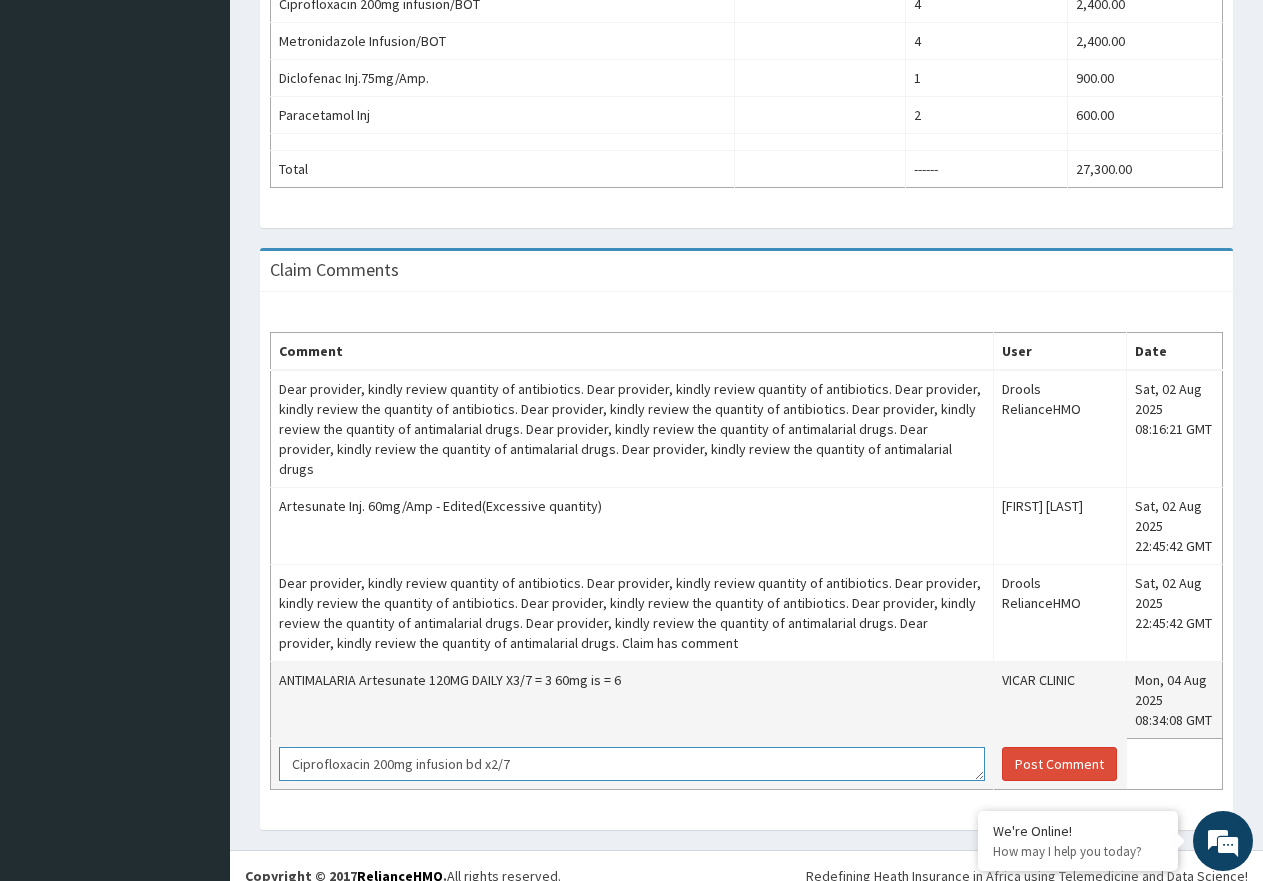 drag, startPoint x: 373, startPoint y: 755, endPoint x: 363, endPoint y: 749, distance: 11.661903 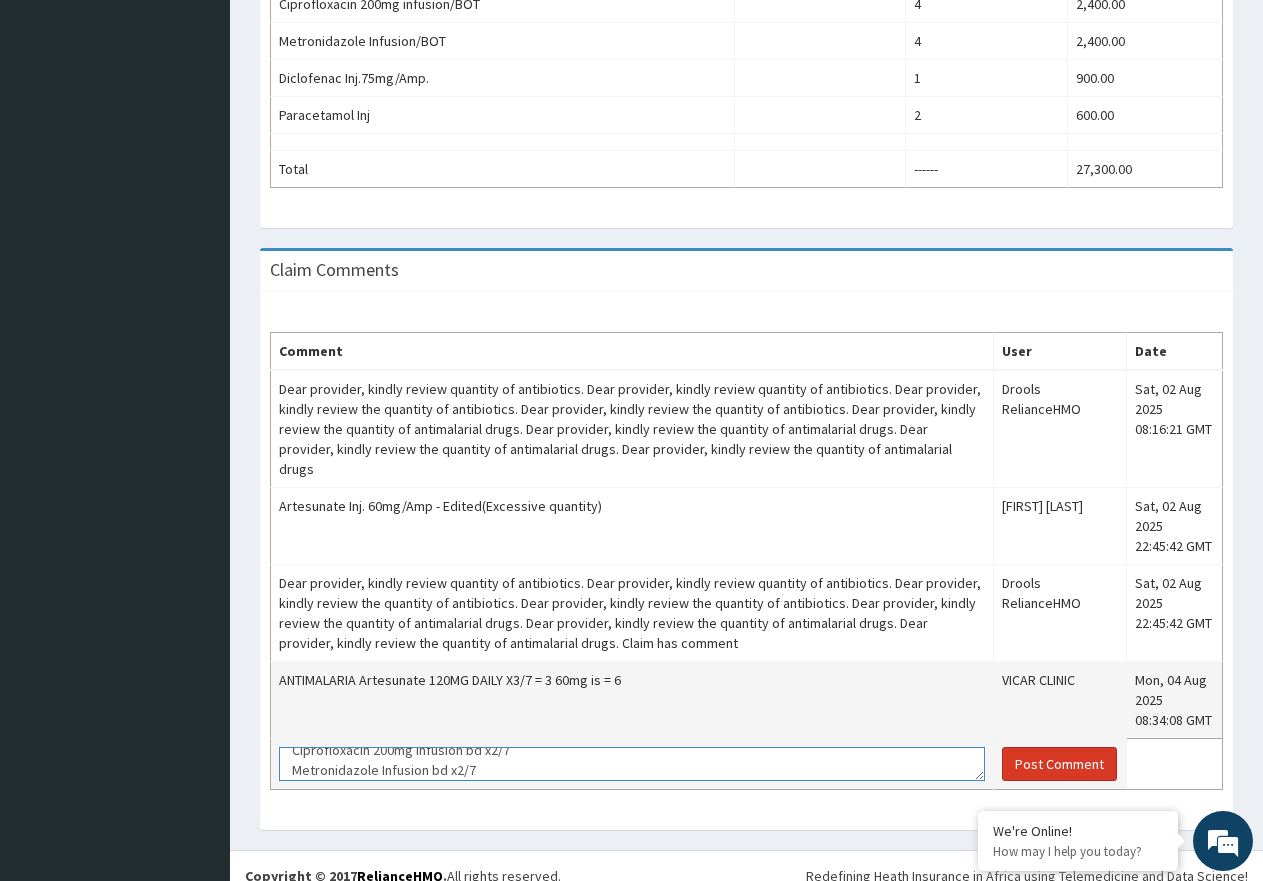 type on "Ciprofloxacin 200mg infusion bd x2/7
Metronidazole Infusion bd x2/7" 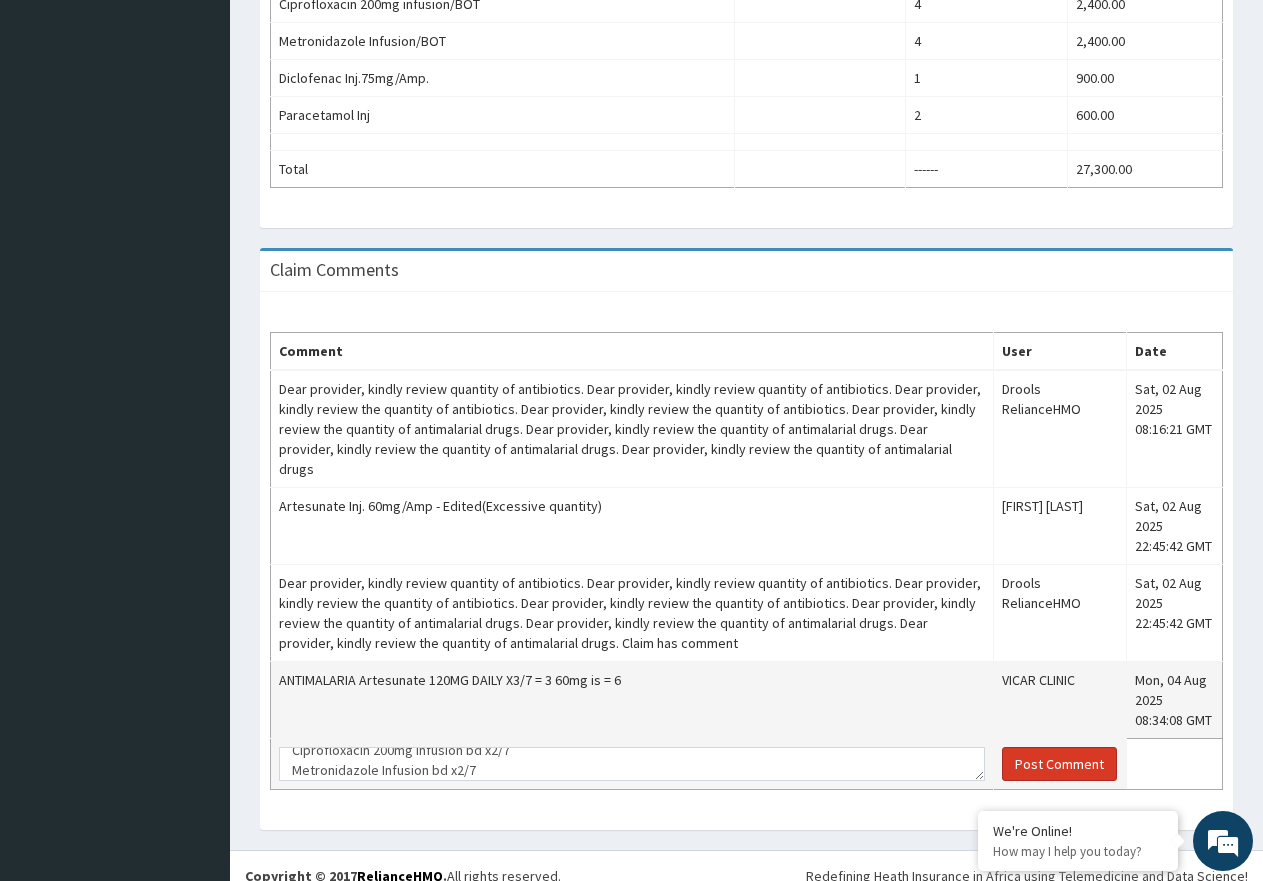 click on "Post Comment" at bounding box center (1059, 764) 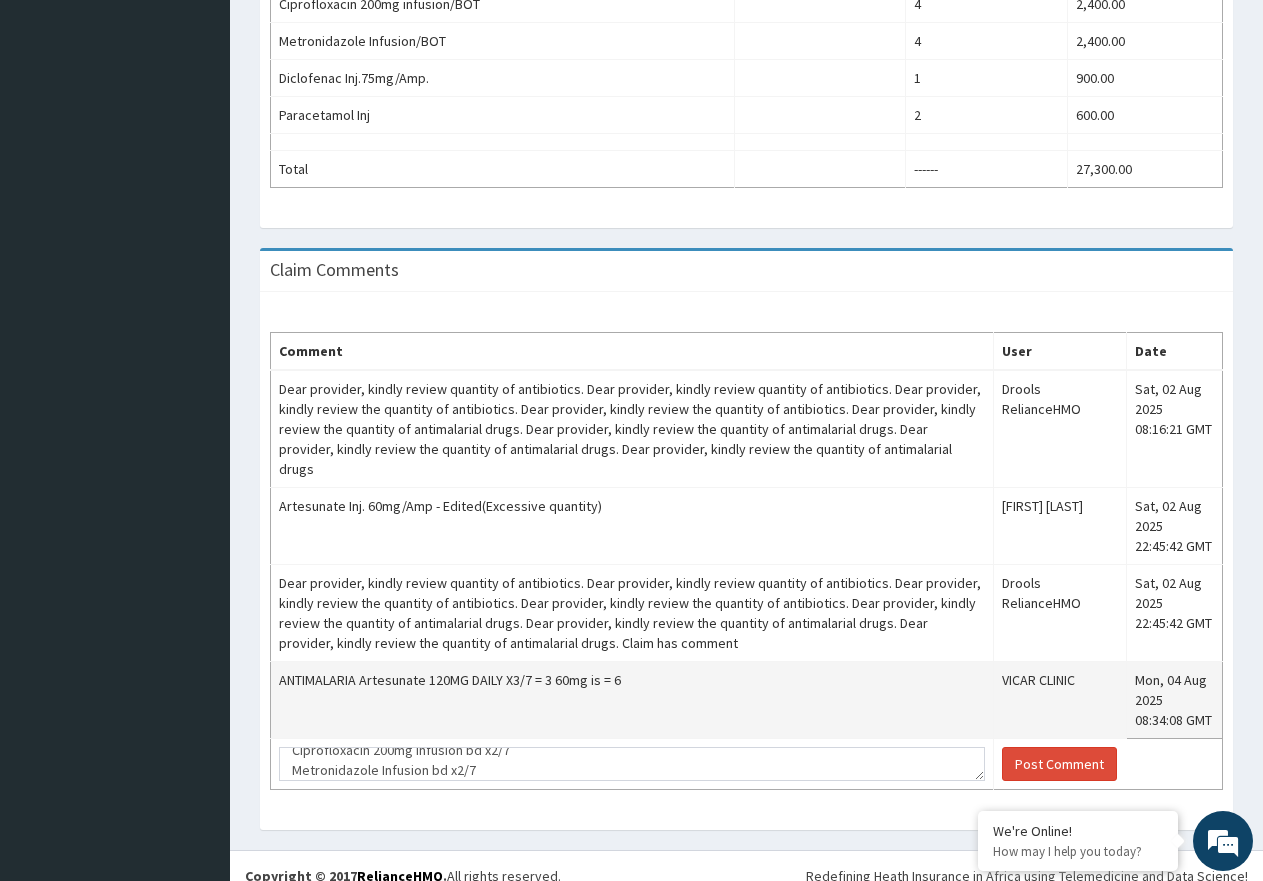type 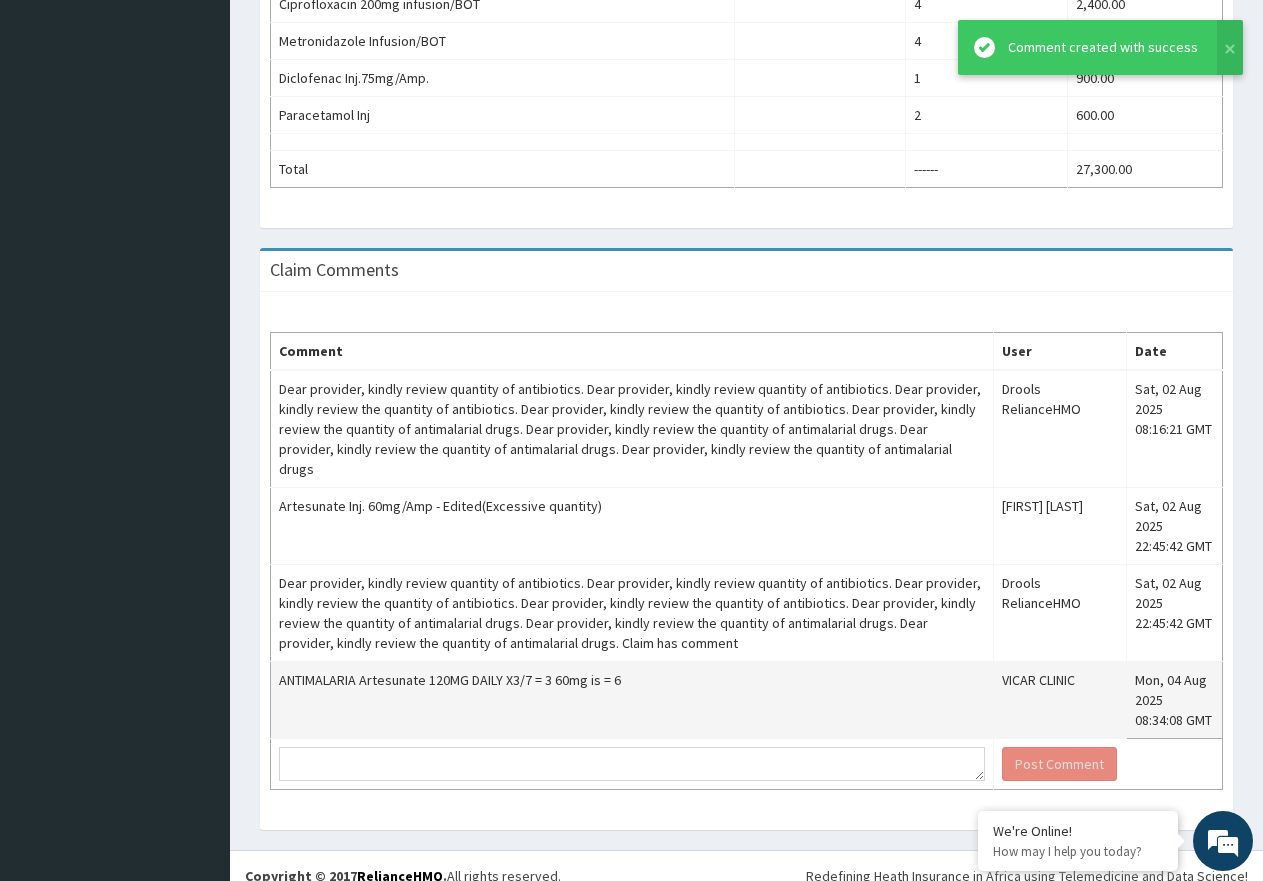 scroll, scrollTop: 646, scrollLeft: 0, axis: vertical 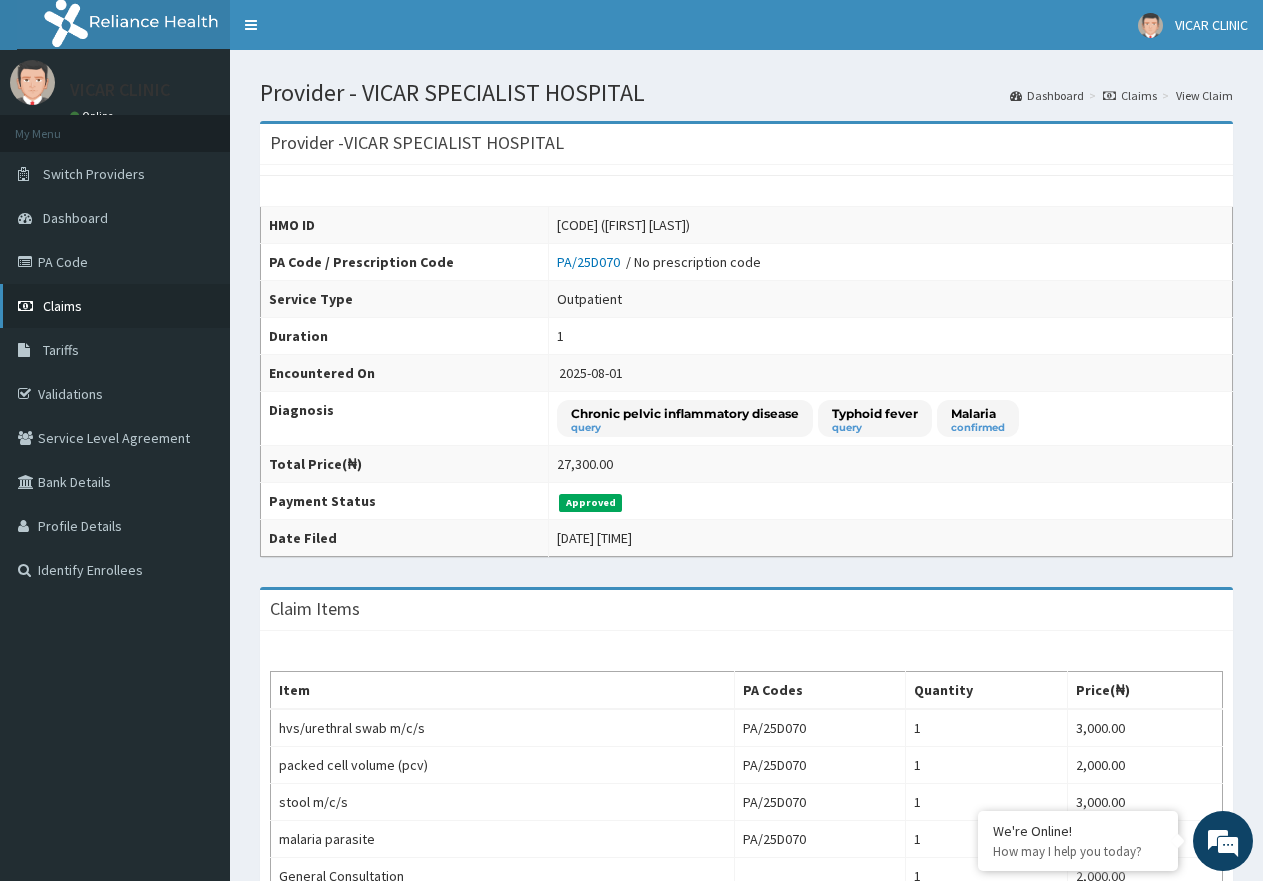 click on "Claims" at bounding box center [62, 306] 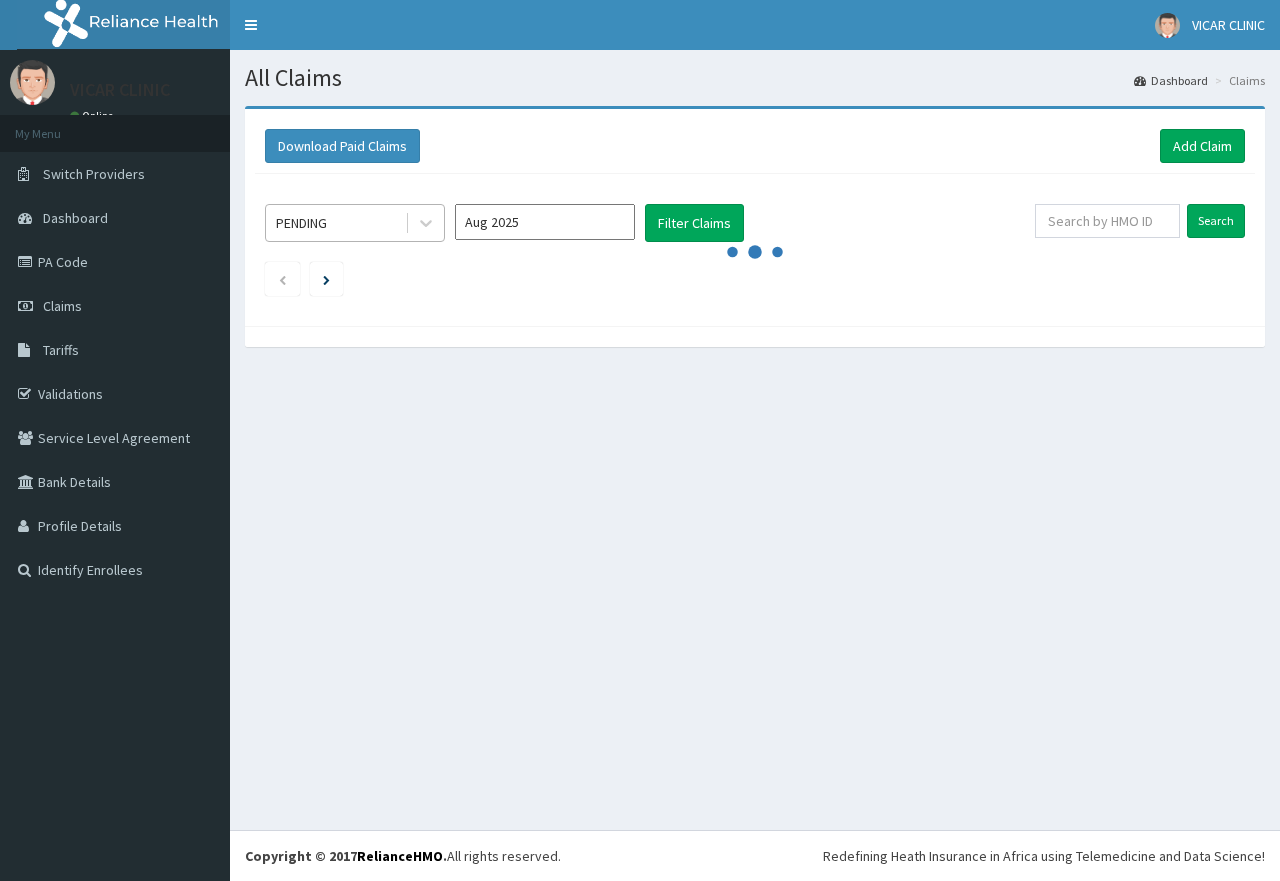 scroll, scrollTop: 0, scrollLeft: 0, axis: both 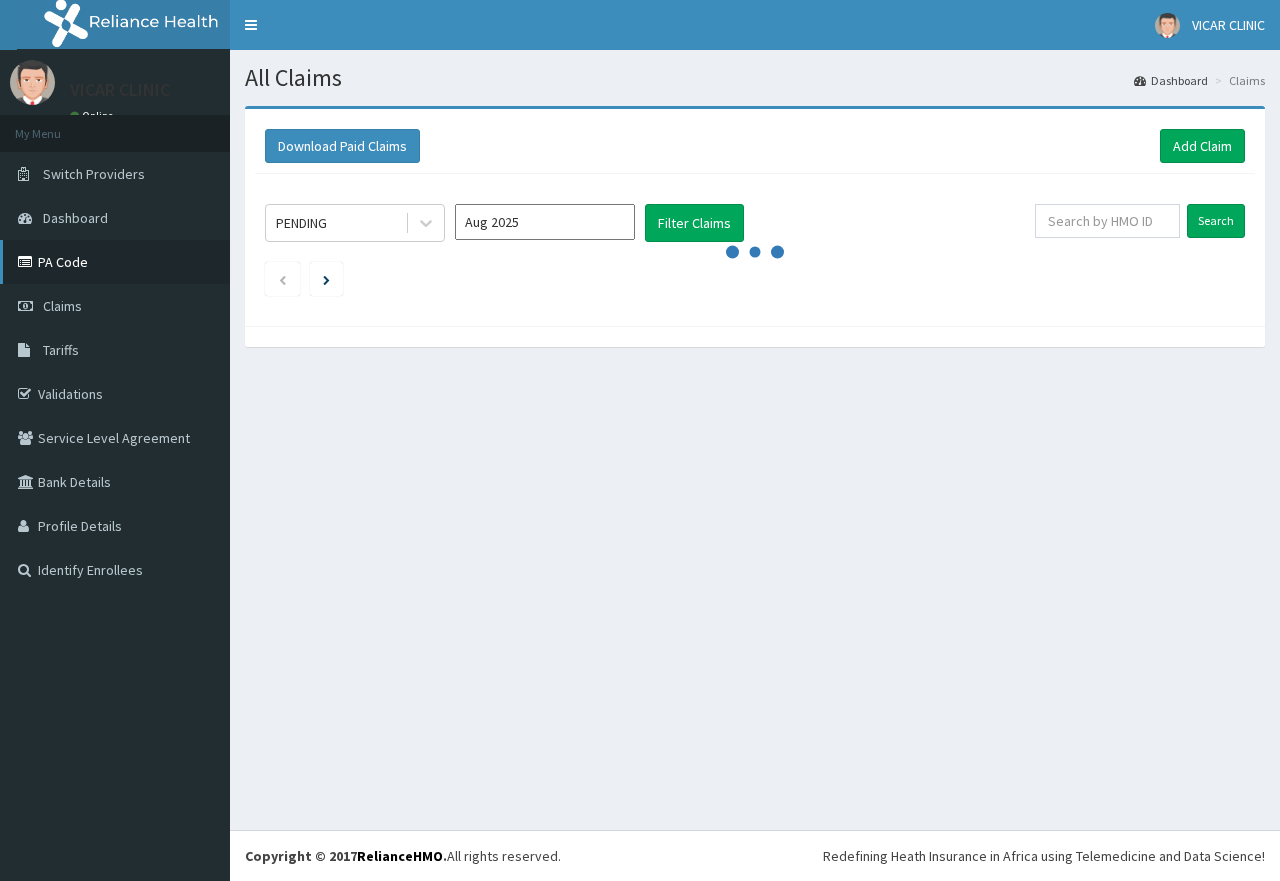 click on "PA Code" at bounding box center [115, 262] 